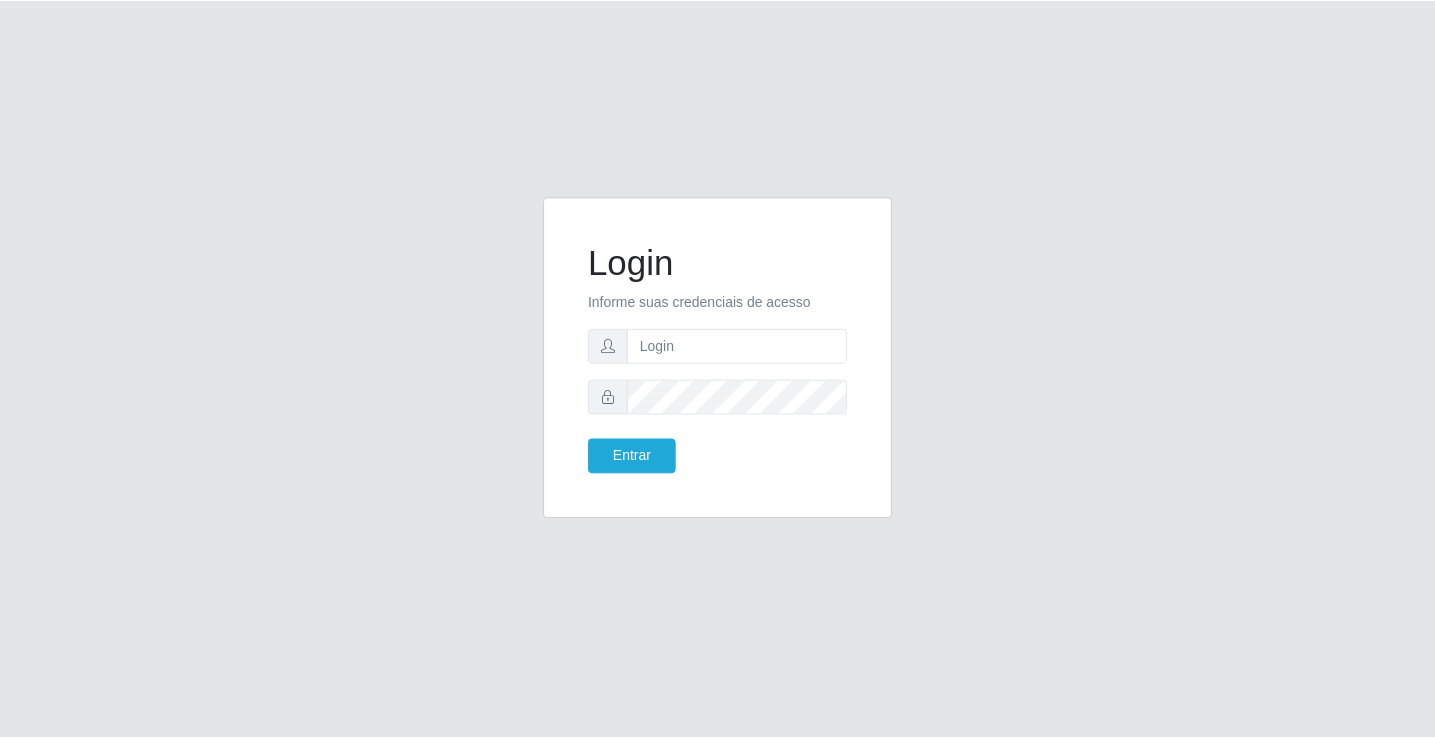 scroll, scrollTop: 0, scrollLeft: 0, axis: both 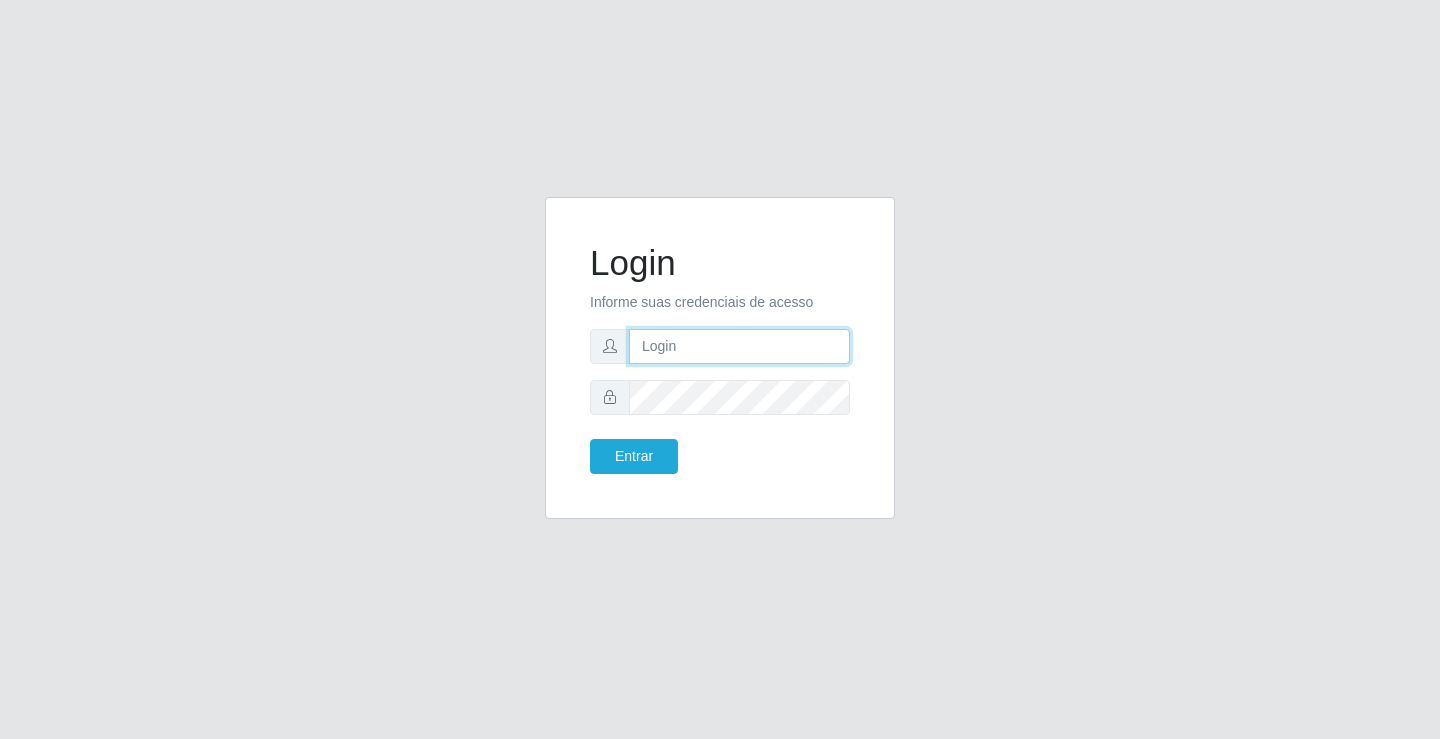 click at bounding box center [739, 346] 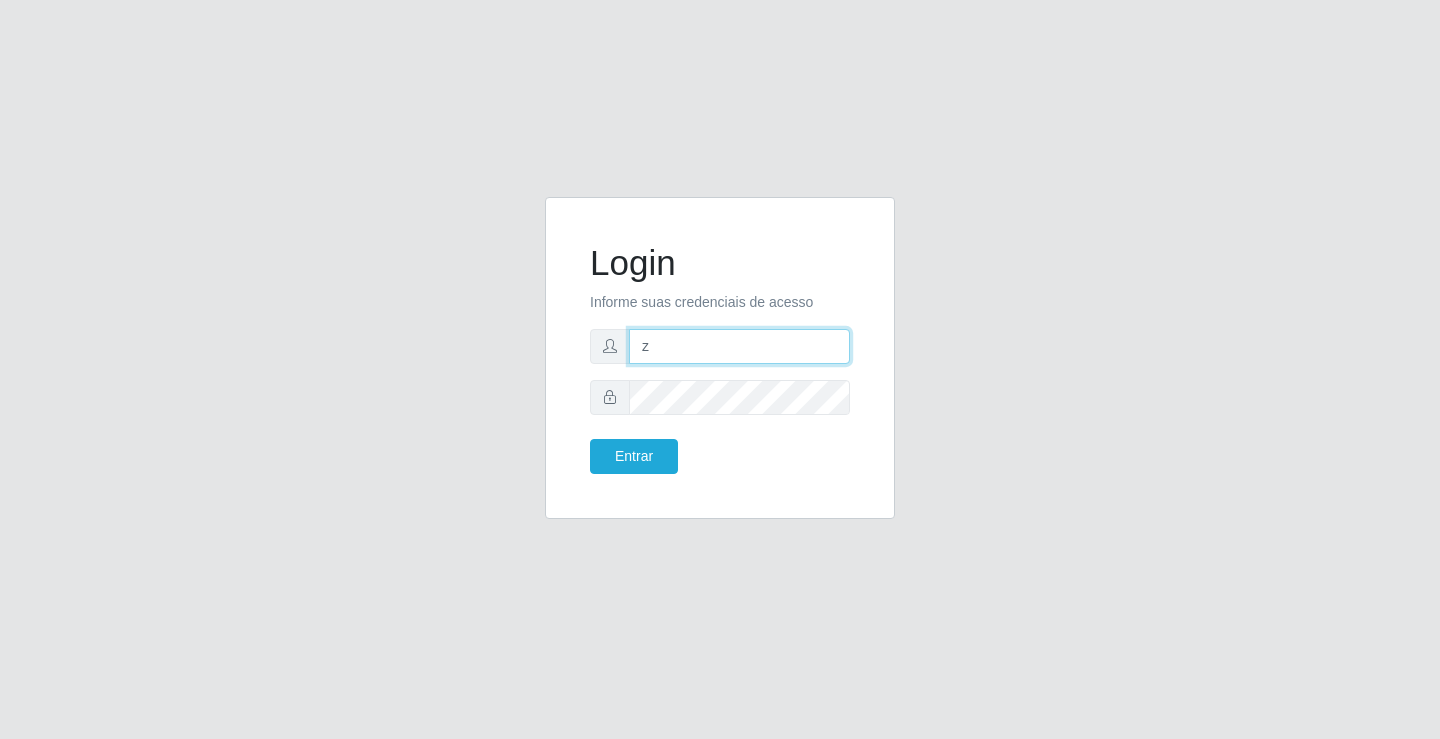 type on "zivaneide@ideal" 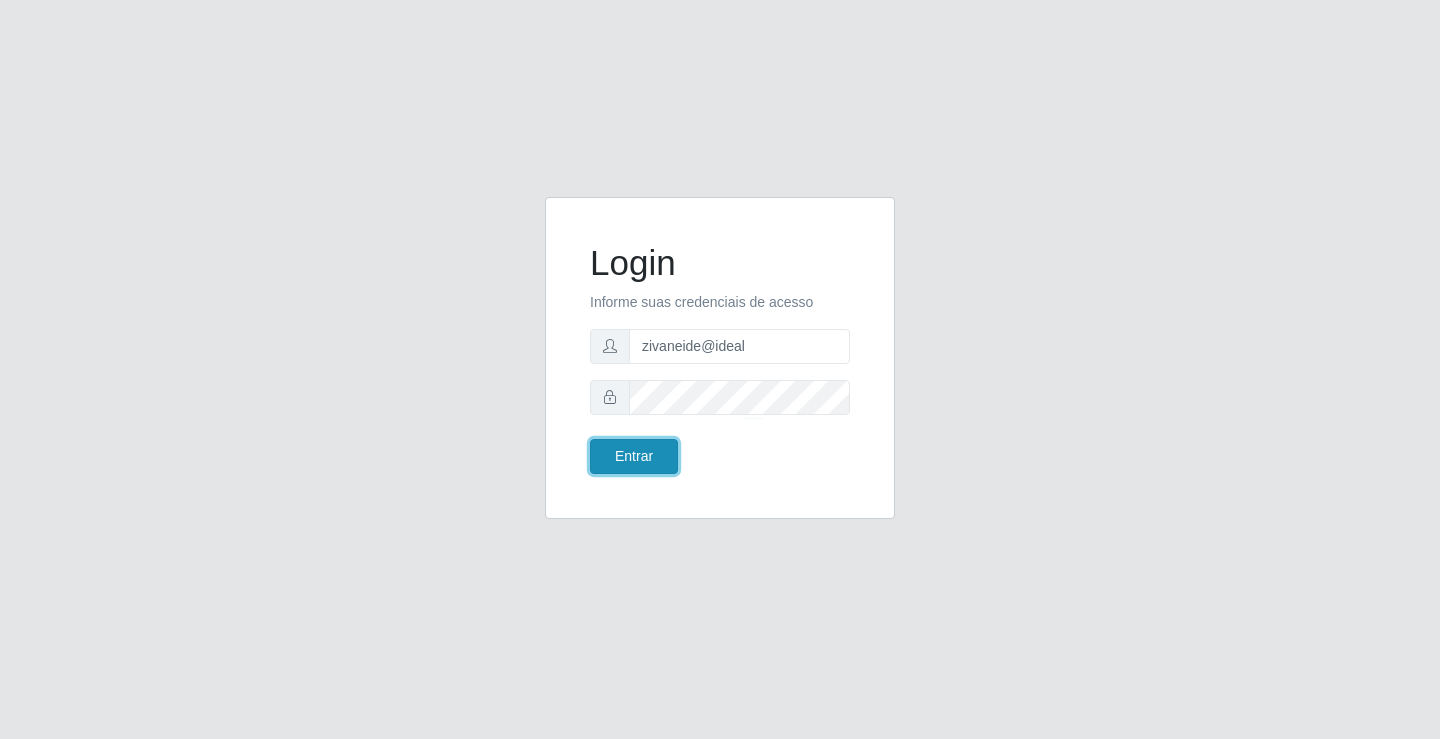click on "Entrar" at bounding box center [634, 456] 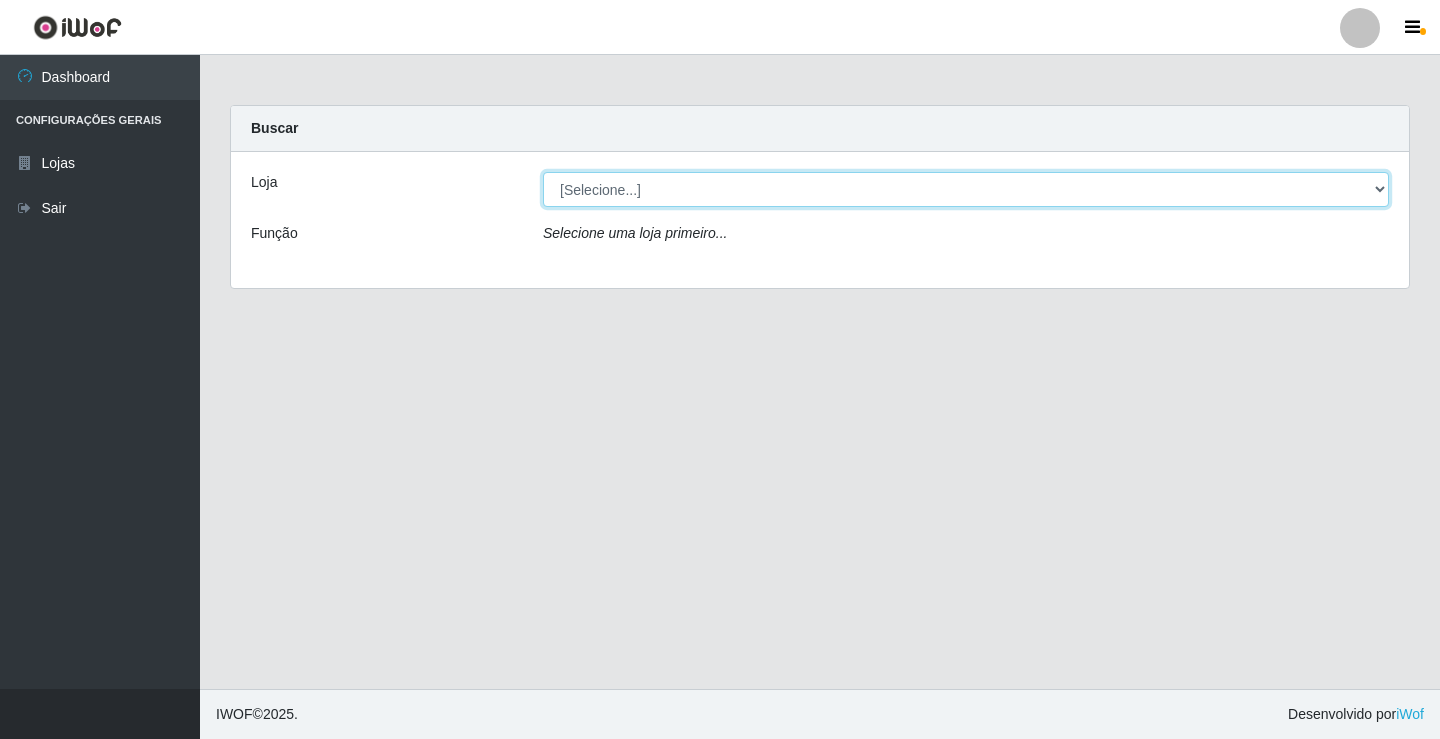 click on "[Selecione...] Ideal - Conceição" at bounding box center [966, 189] 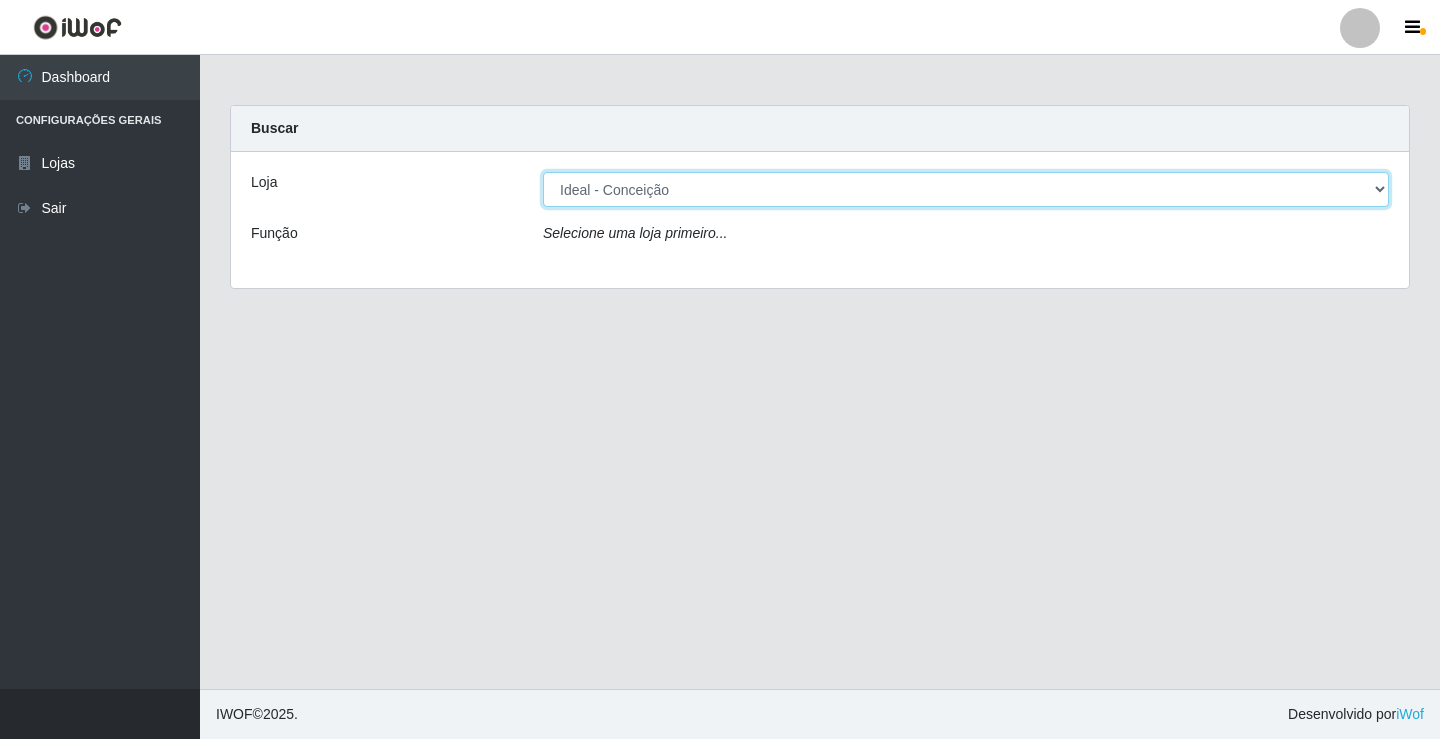 click on "[Selecione...] Ideal - Conceição" at bounding box center (966, 189) 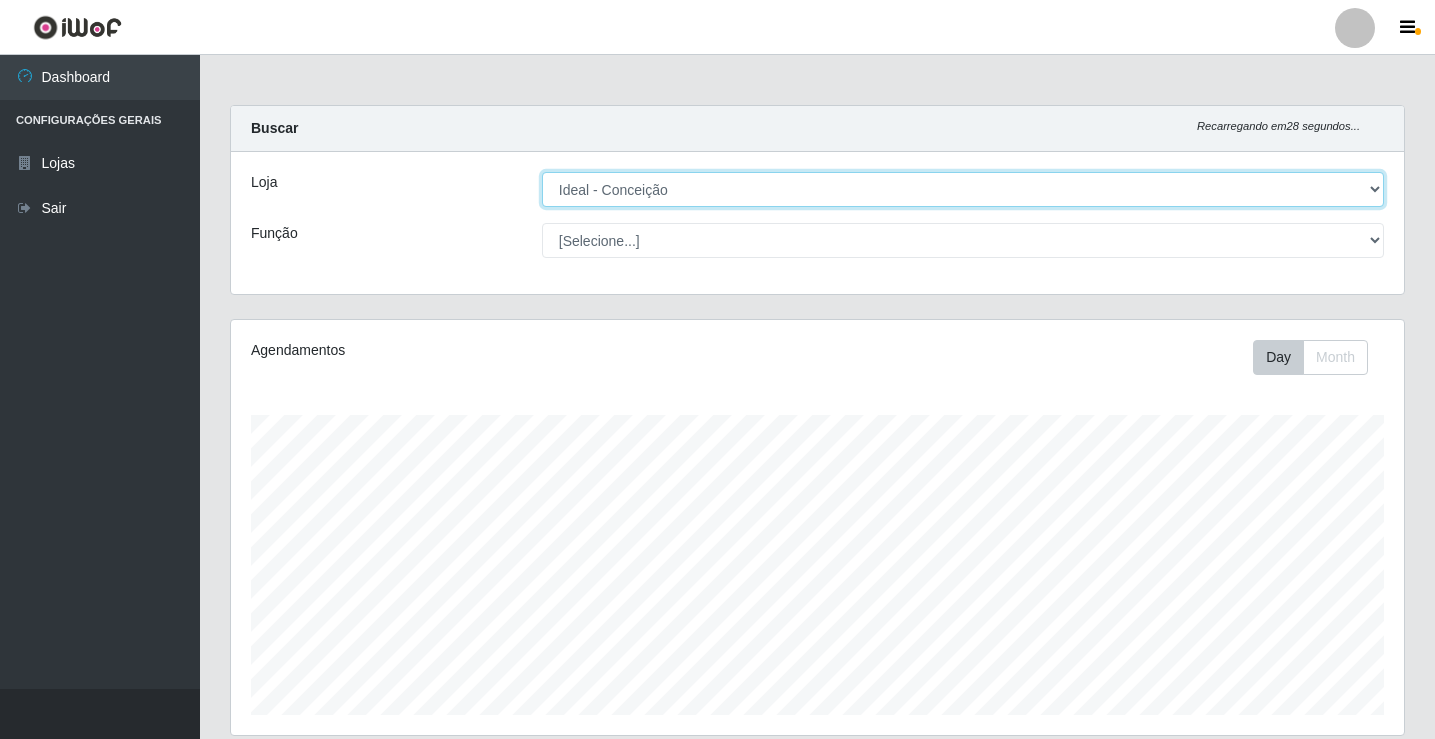 scroll, scrollTop: 999585, scrollLeft: 998827, axis: both 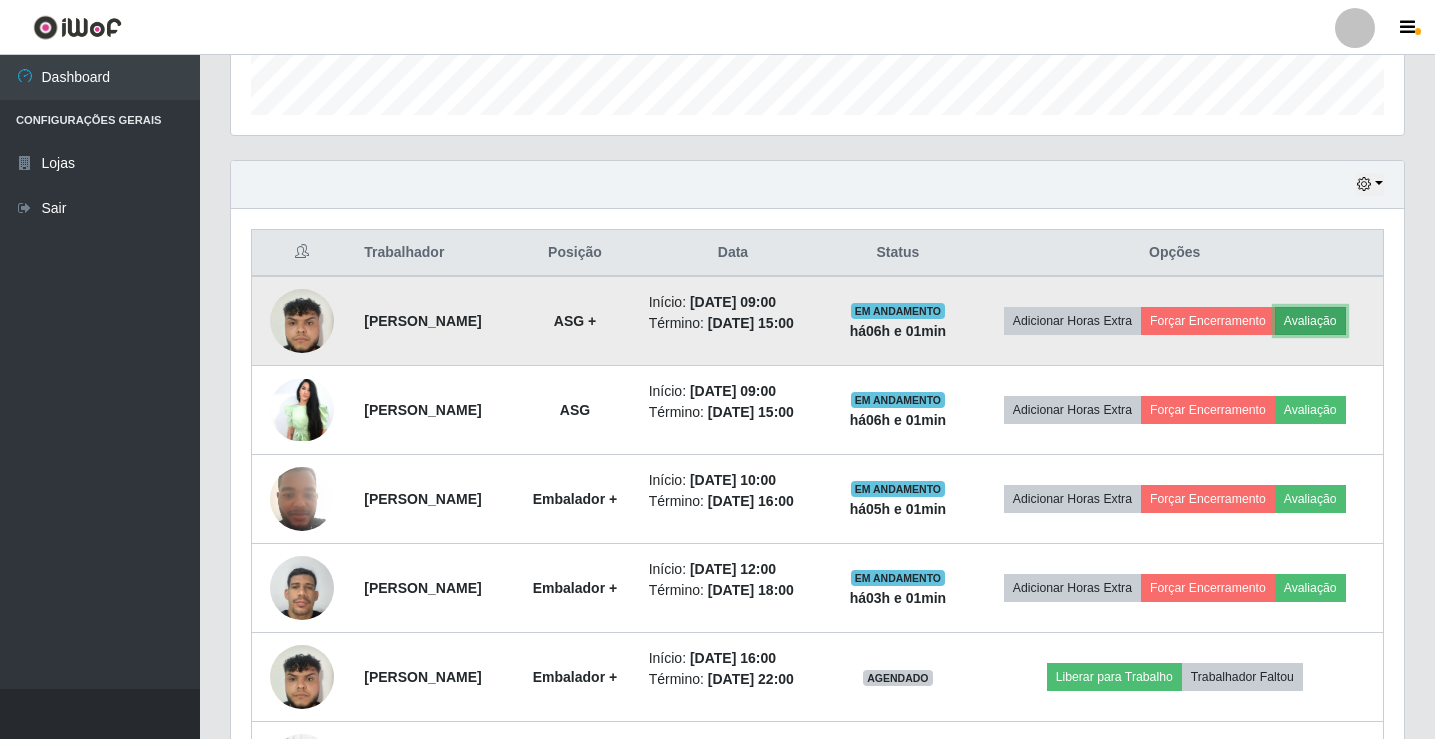click on "Avaliação" at bounding box center [1310, 321] 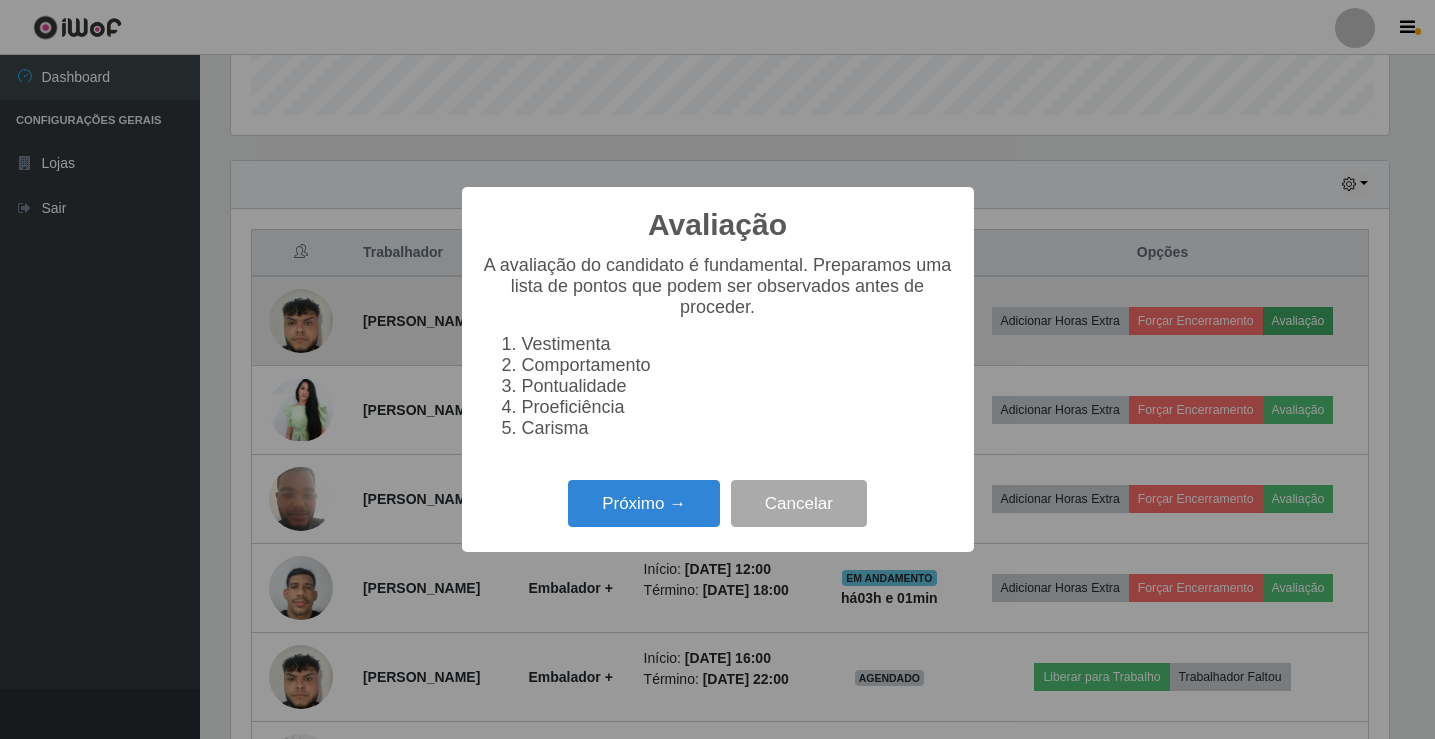 scroll, scrollTop: 999585, scrollLeft: 998837, axis: both 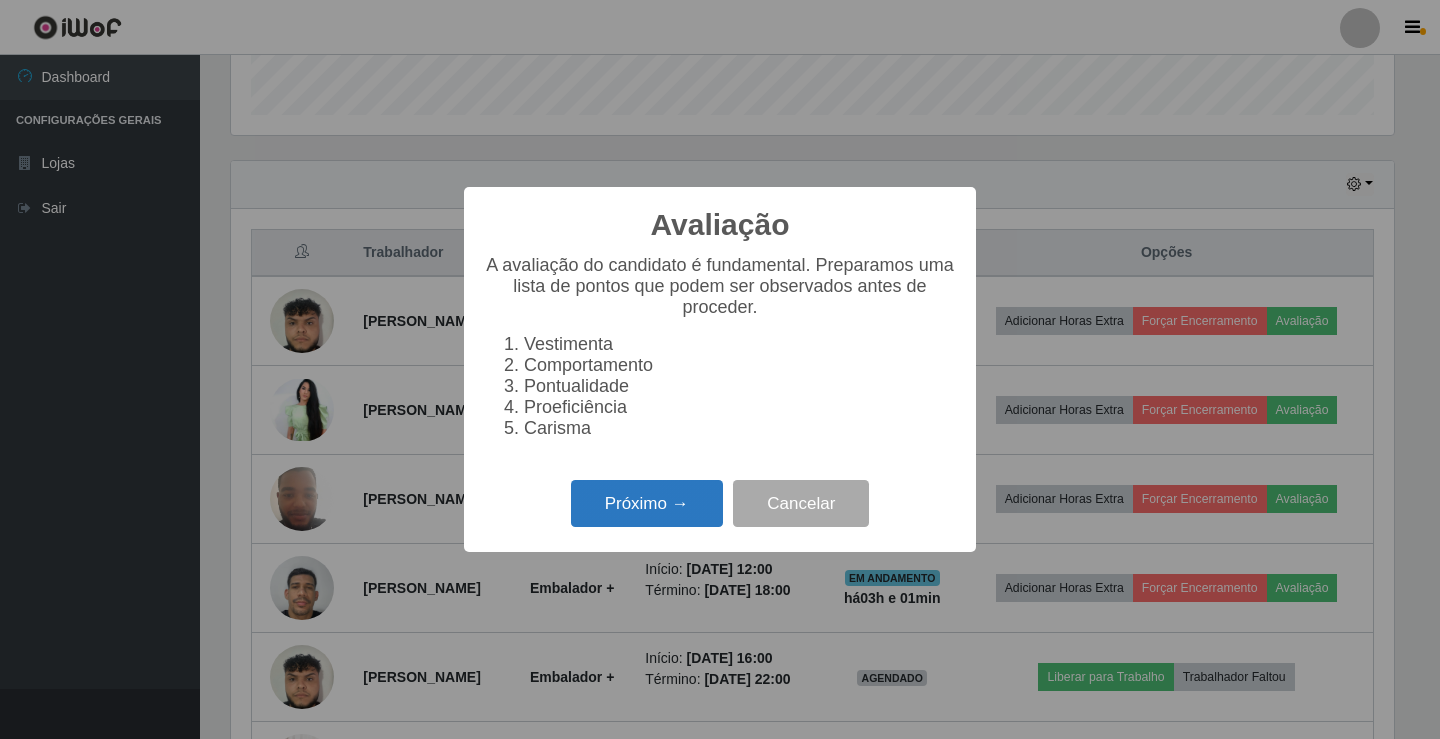 click on "Próximo →" at bounding box center (647, 503) 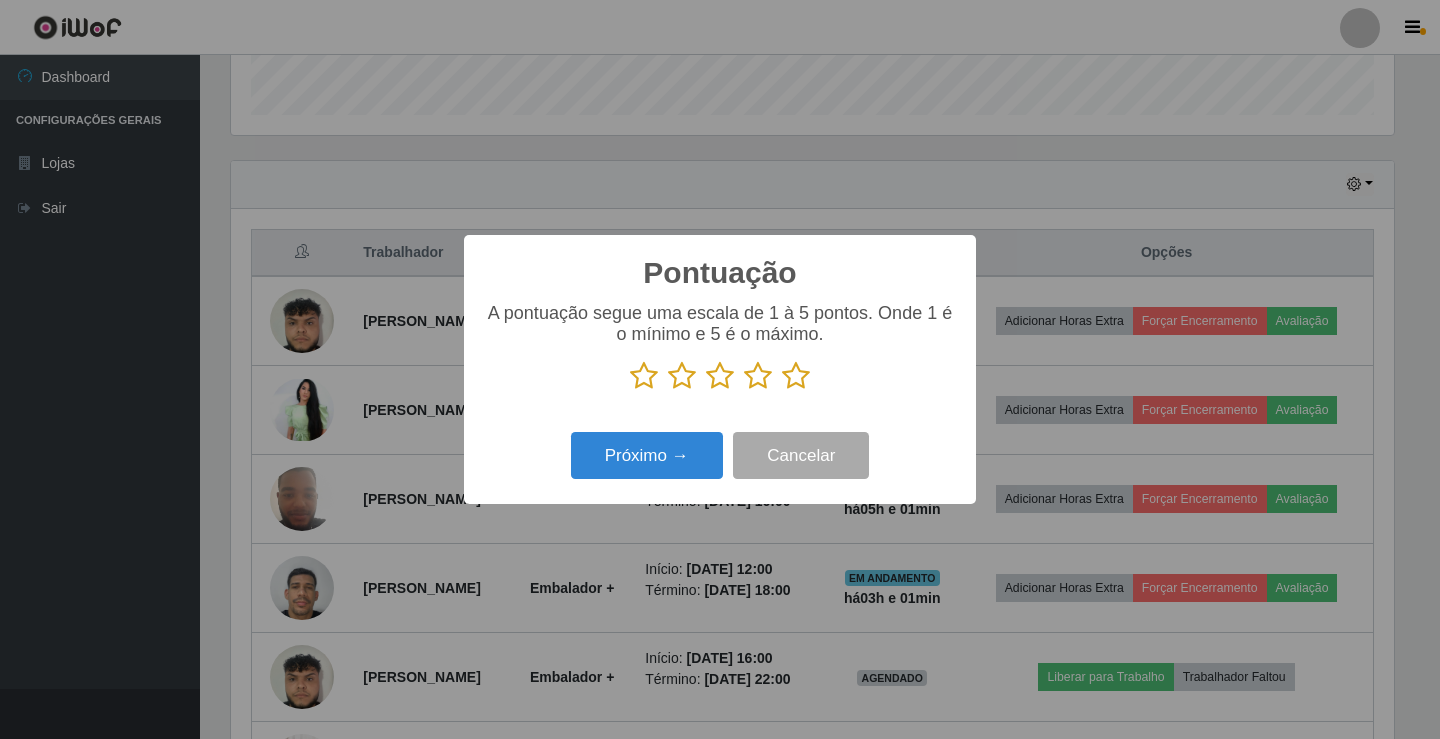 click at bounding box center [796, 376] 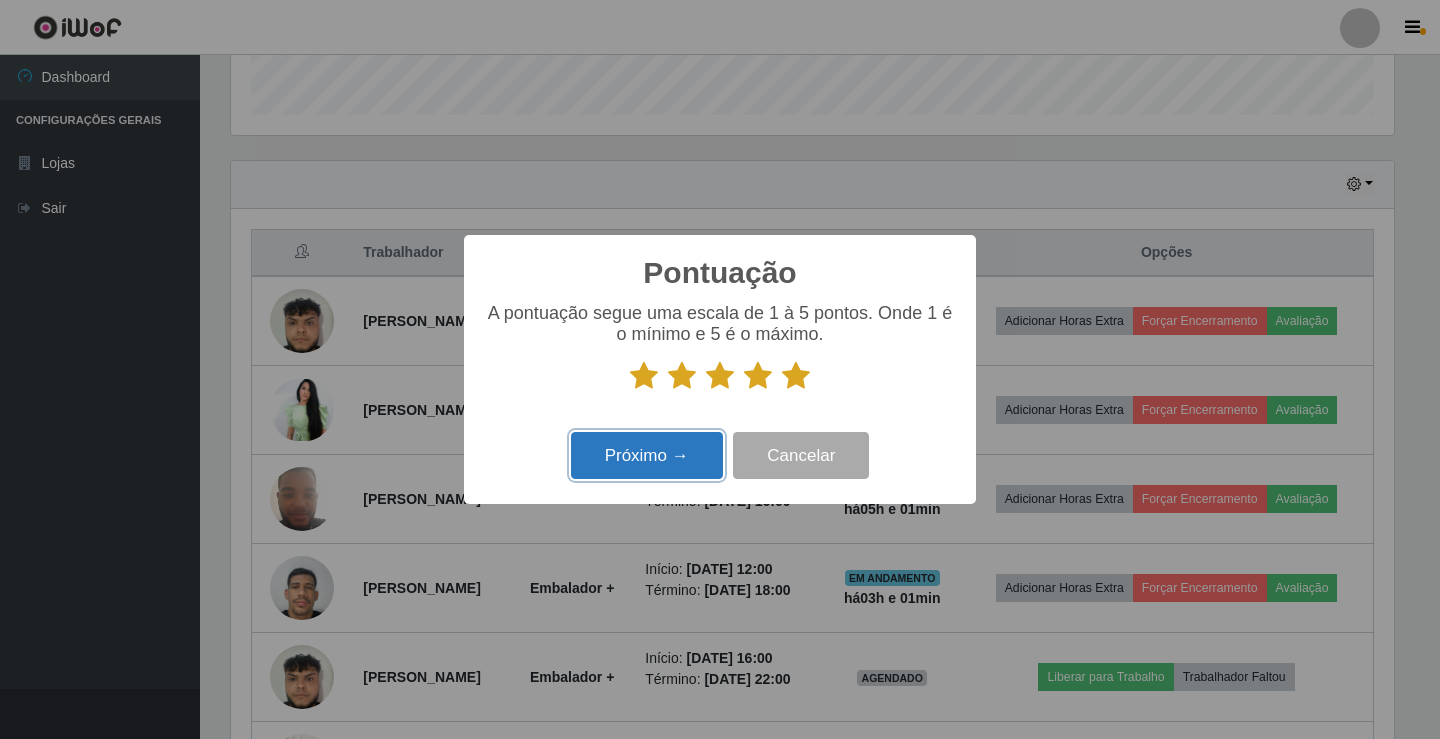 click on "Próximo →" at bounding box center [647, 455] 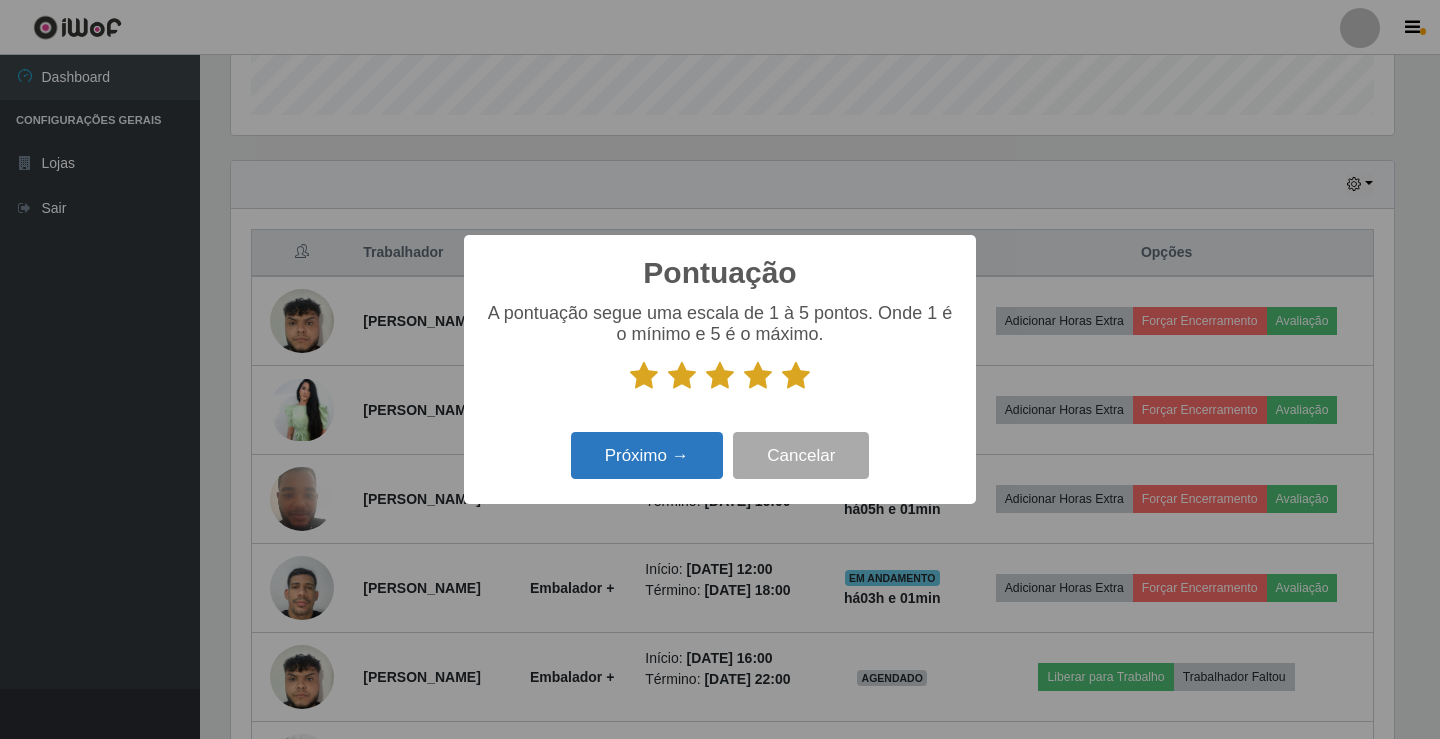 scroll, scrollTop: 999585, scrollLeft: 998837, axis: both 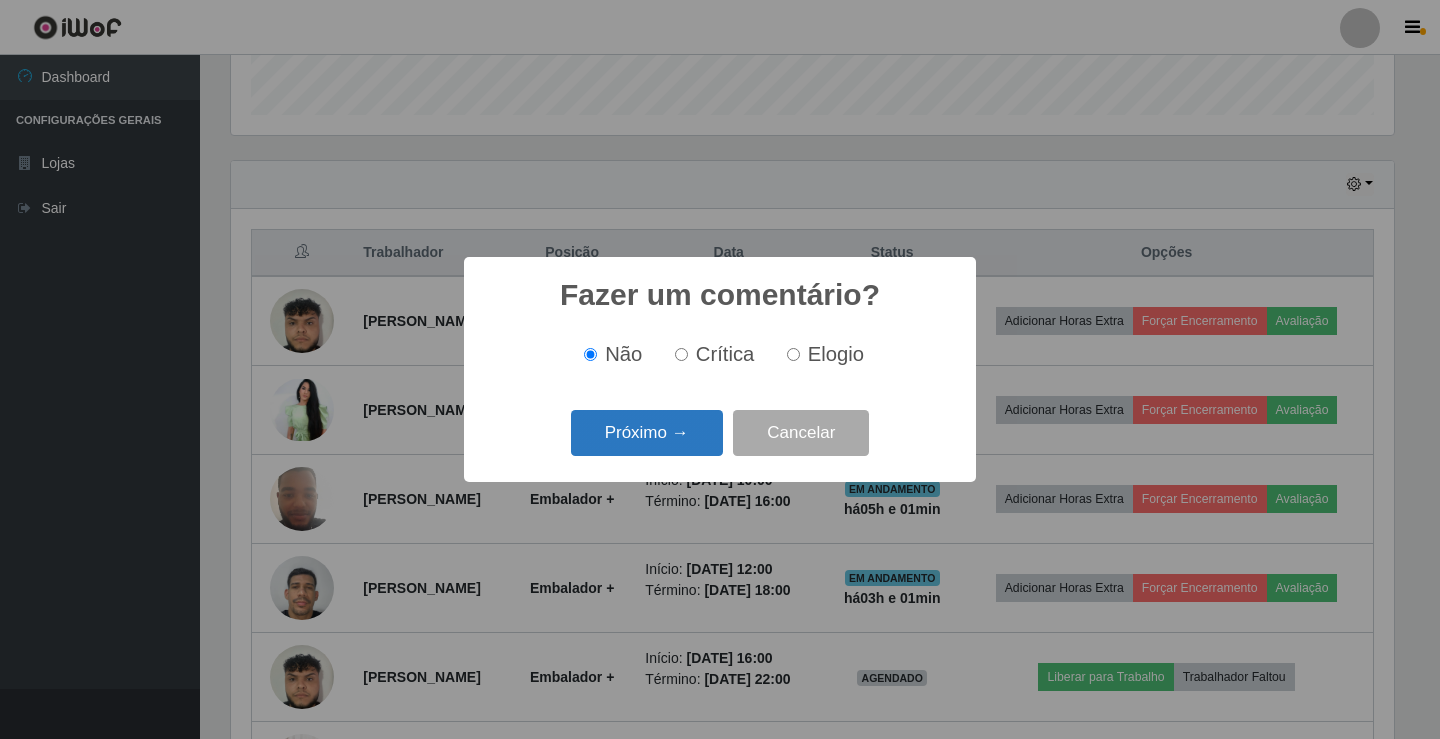click on "Próximo →" at bounding box center (647, 433) 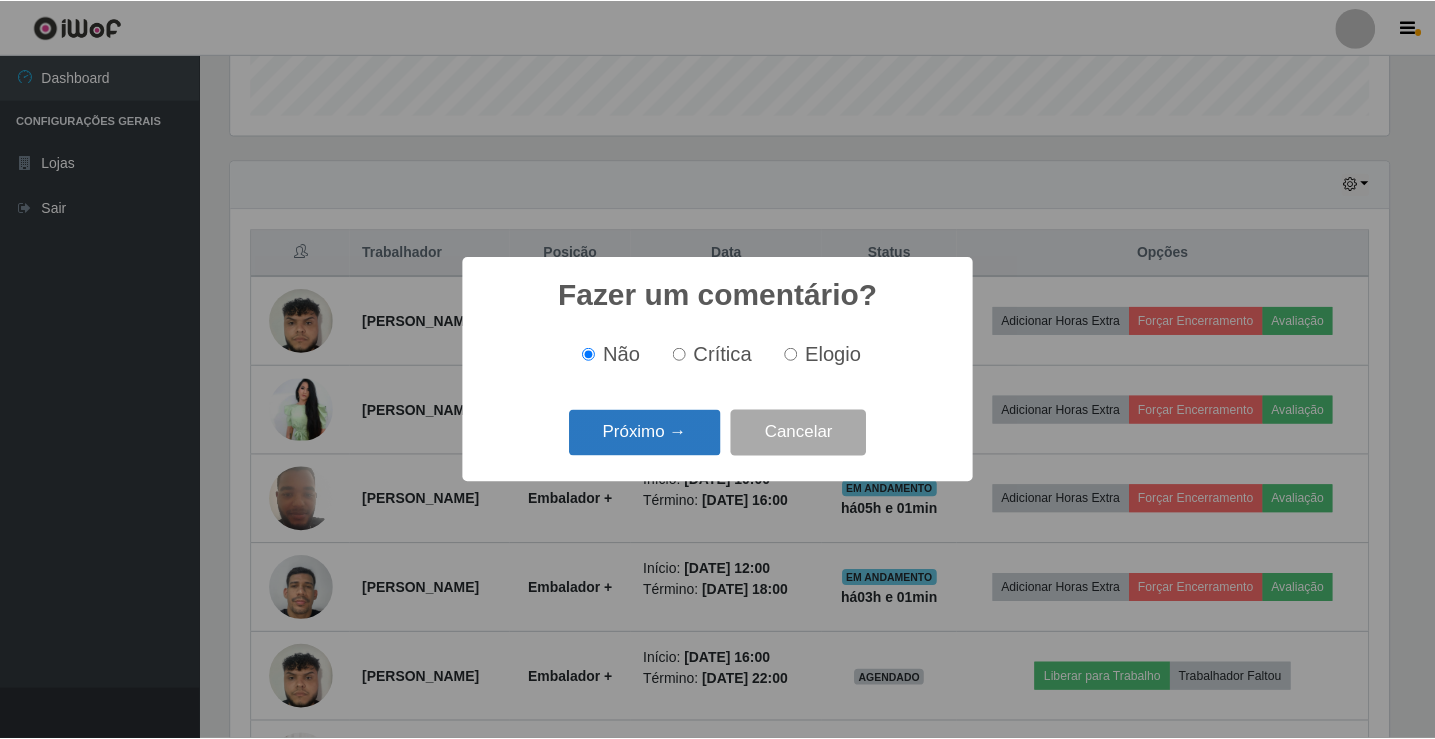 scroll, scrollTop: 999585, scrollLeft: 998837, axis: both 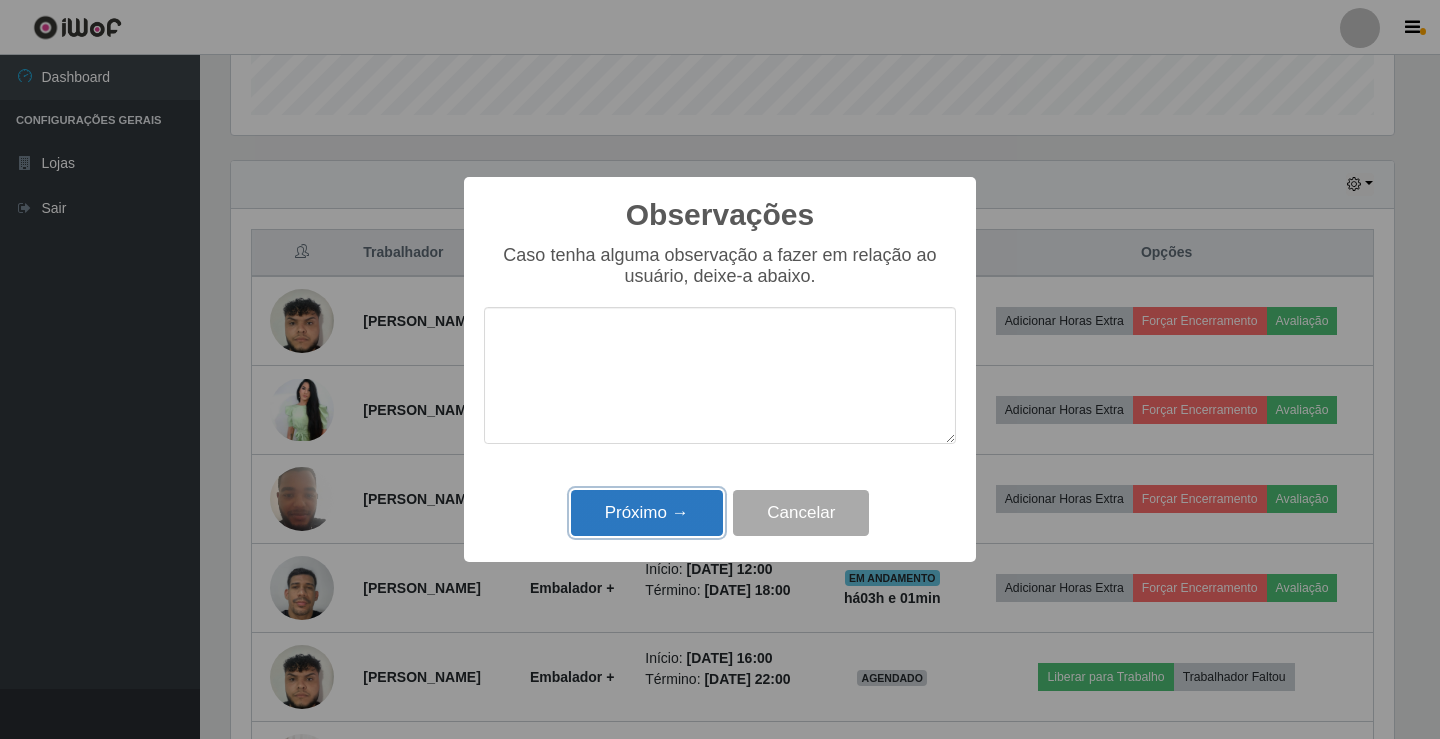 click on "Próximo →" at bounding box center (647, 513) 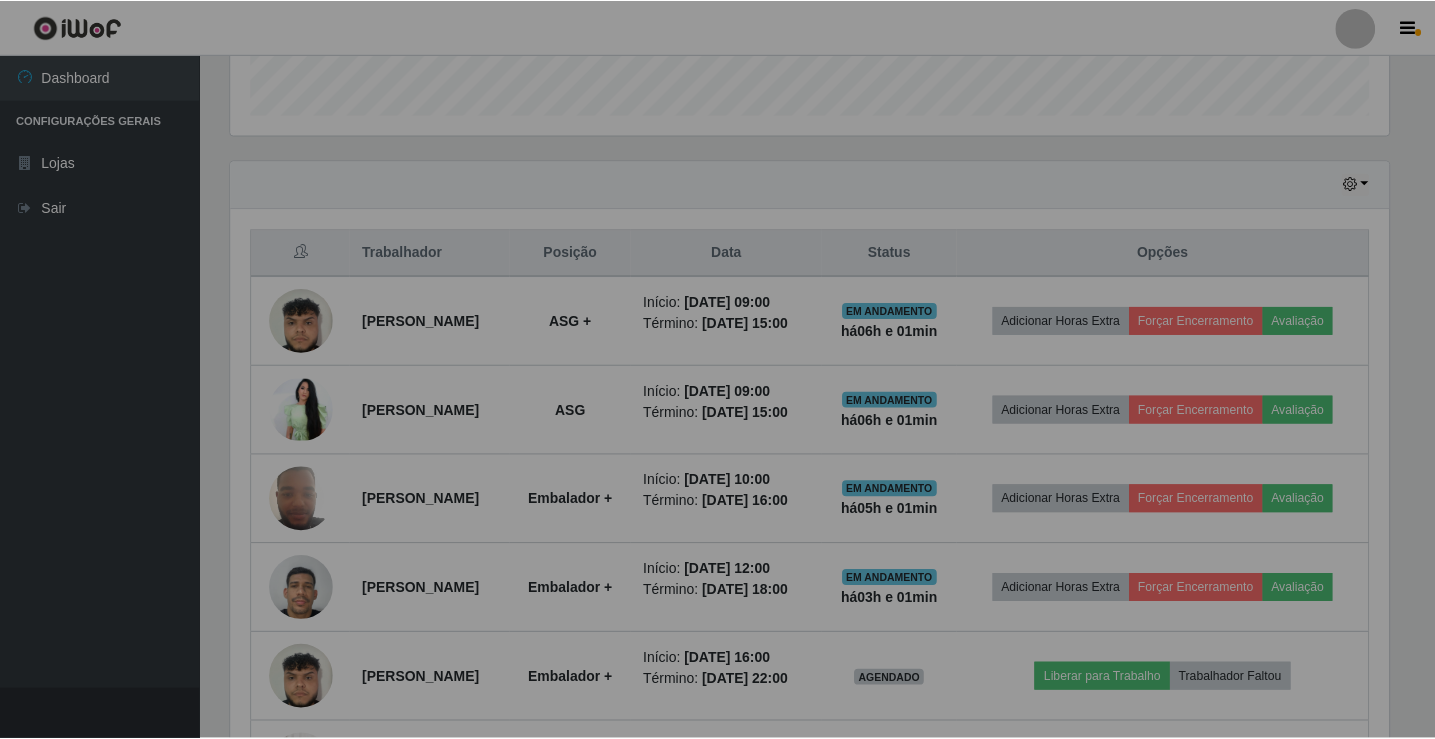 scroll, scrollTop: 999585, scrollLeft: 998827, axis: both 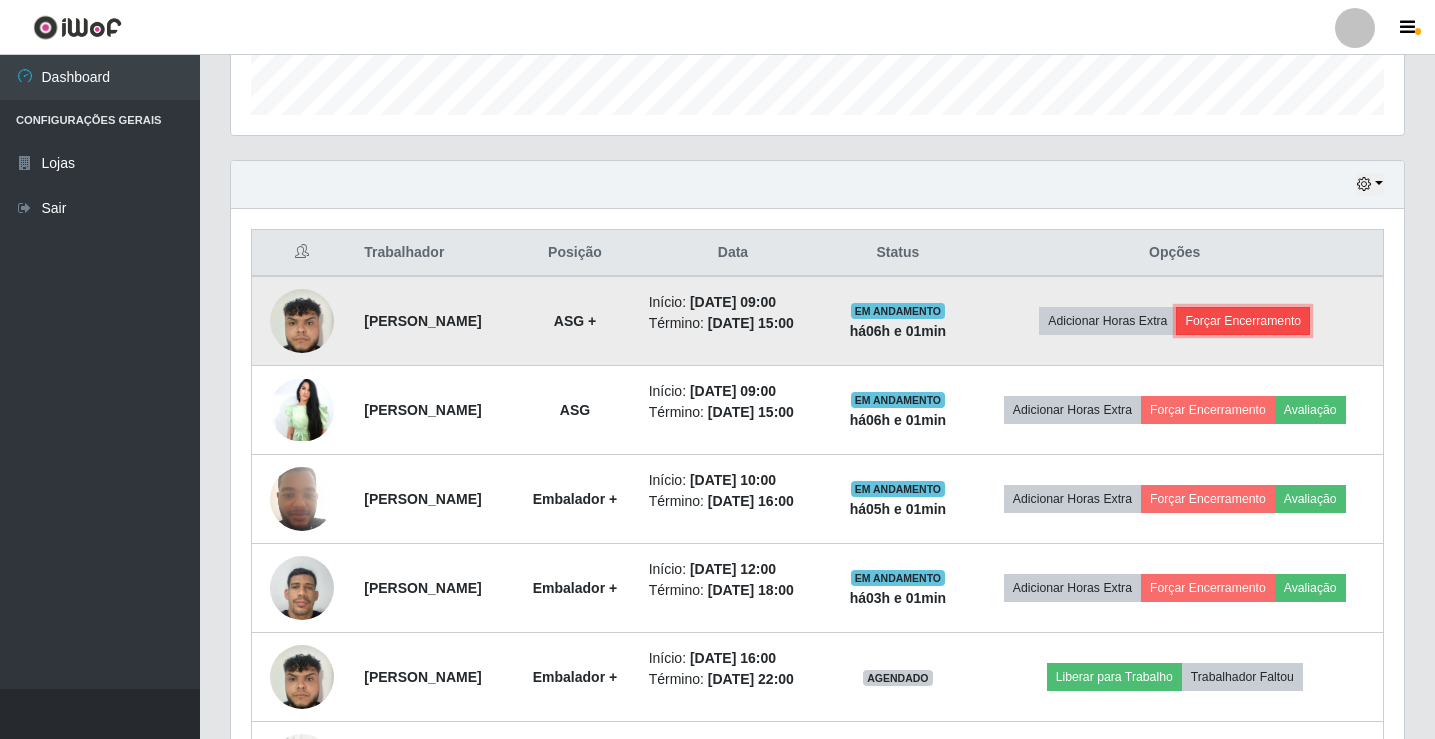 click on "Forçar Encerramento" at bounding box center [1243, 321] 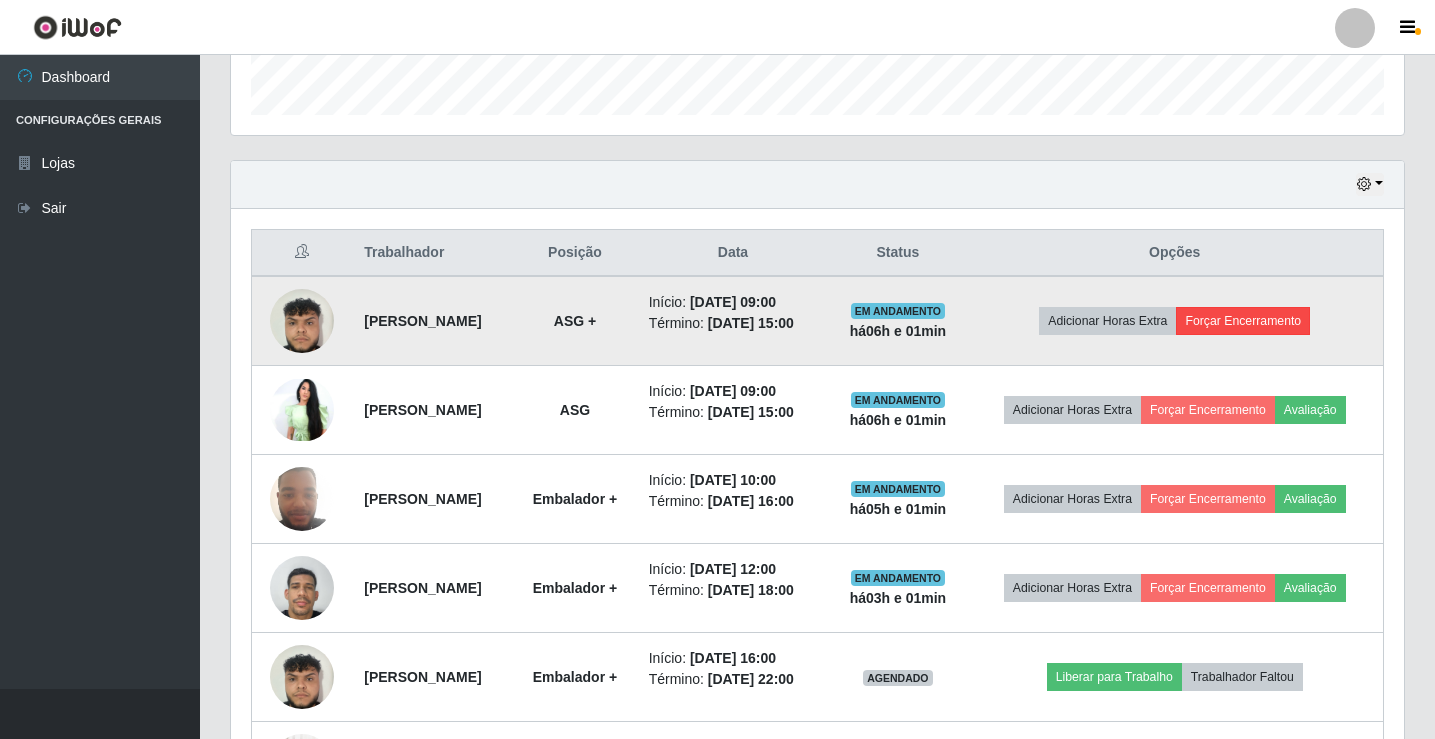 scroll, scrollTop: 999585, scrollLeft: 998837, axis: both 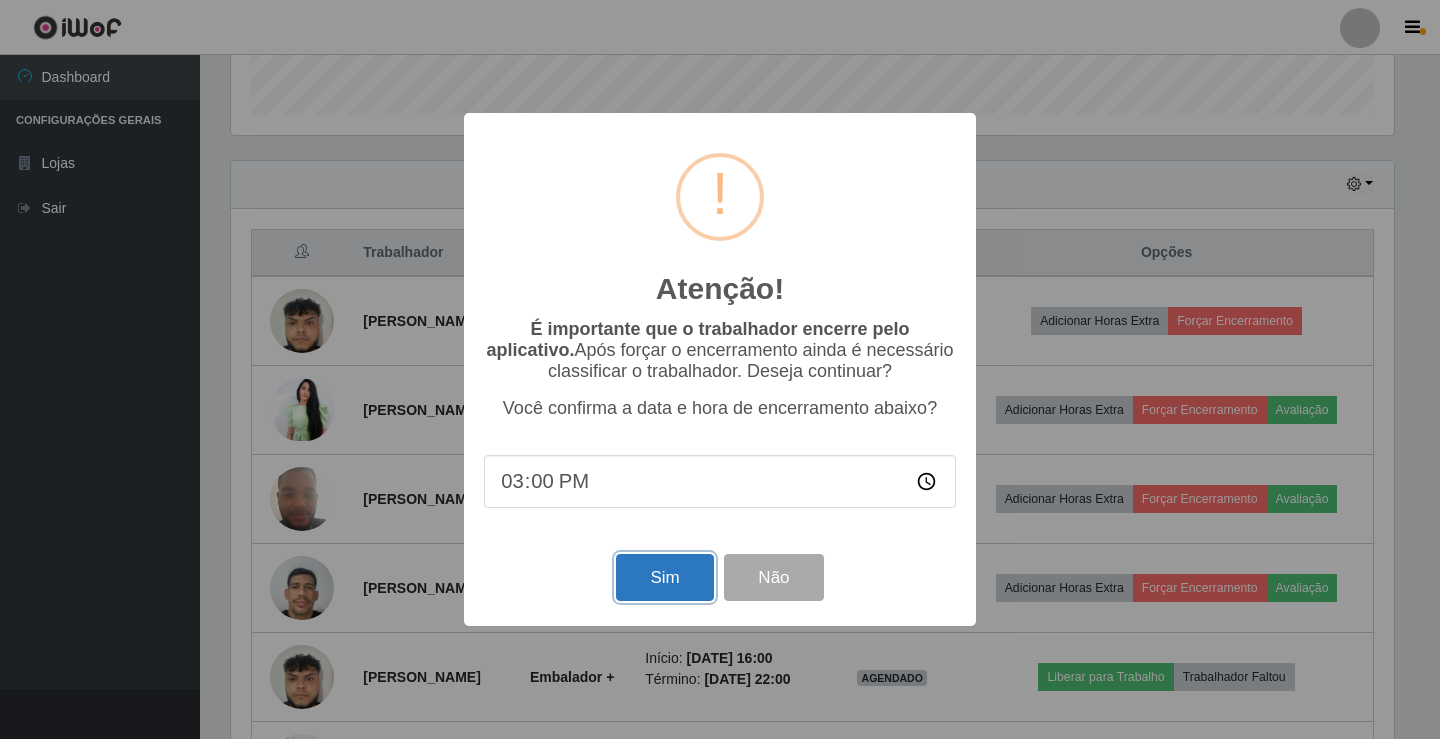 click on "Sim" at bounding box center [664, 577] 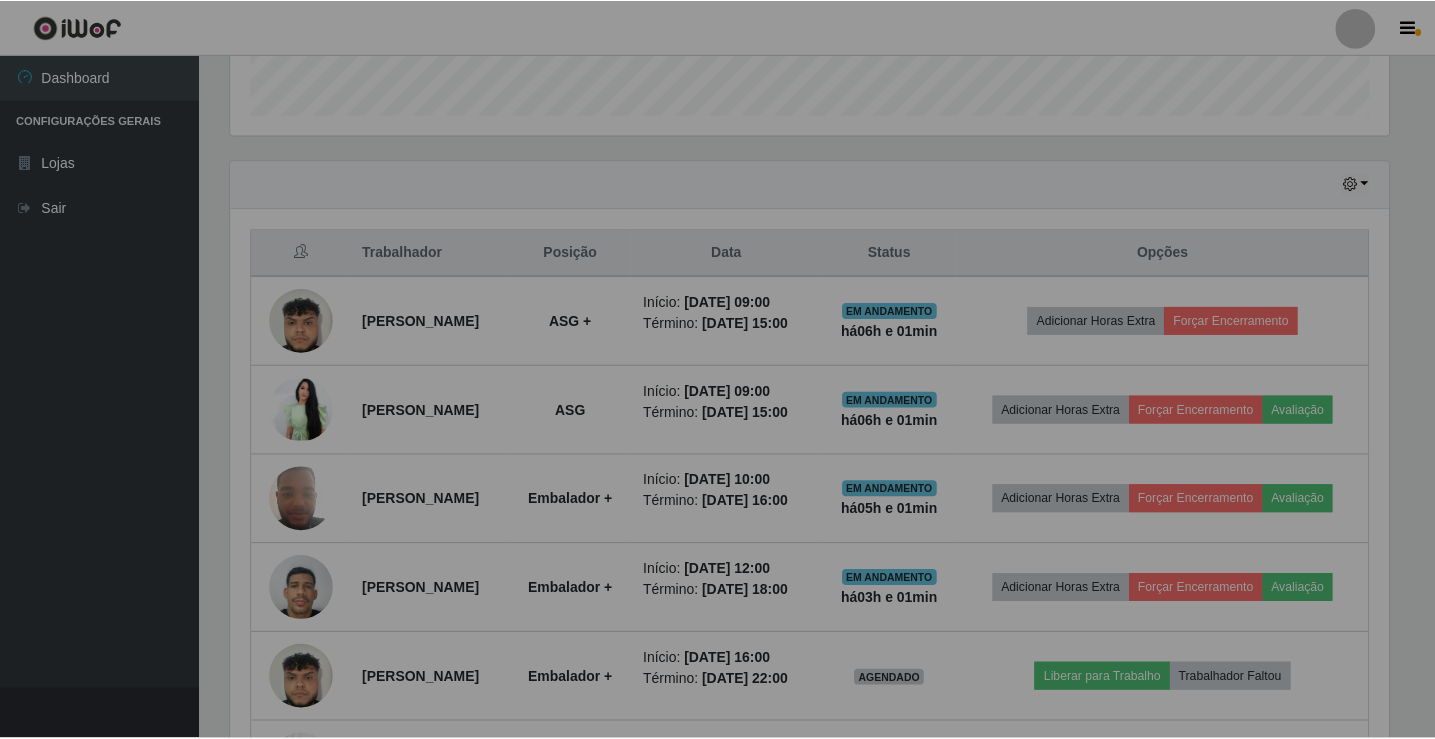 scroll, scrollTop: 999585, scrollLeft: 998827, axis: both 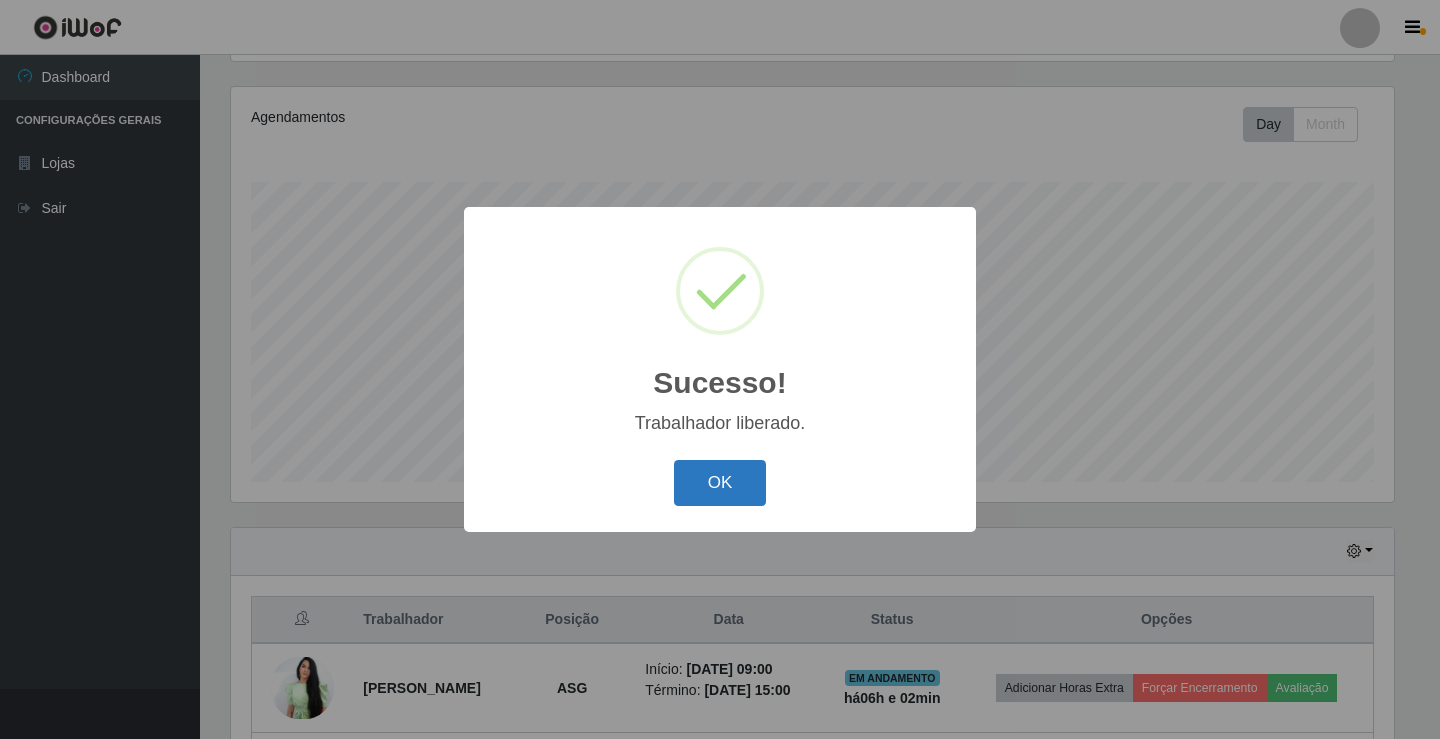click on "OK" at bounding box center (720, 483) 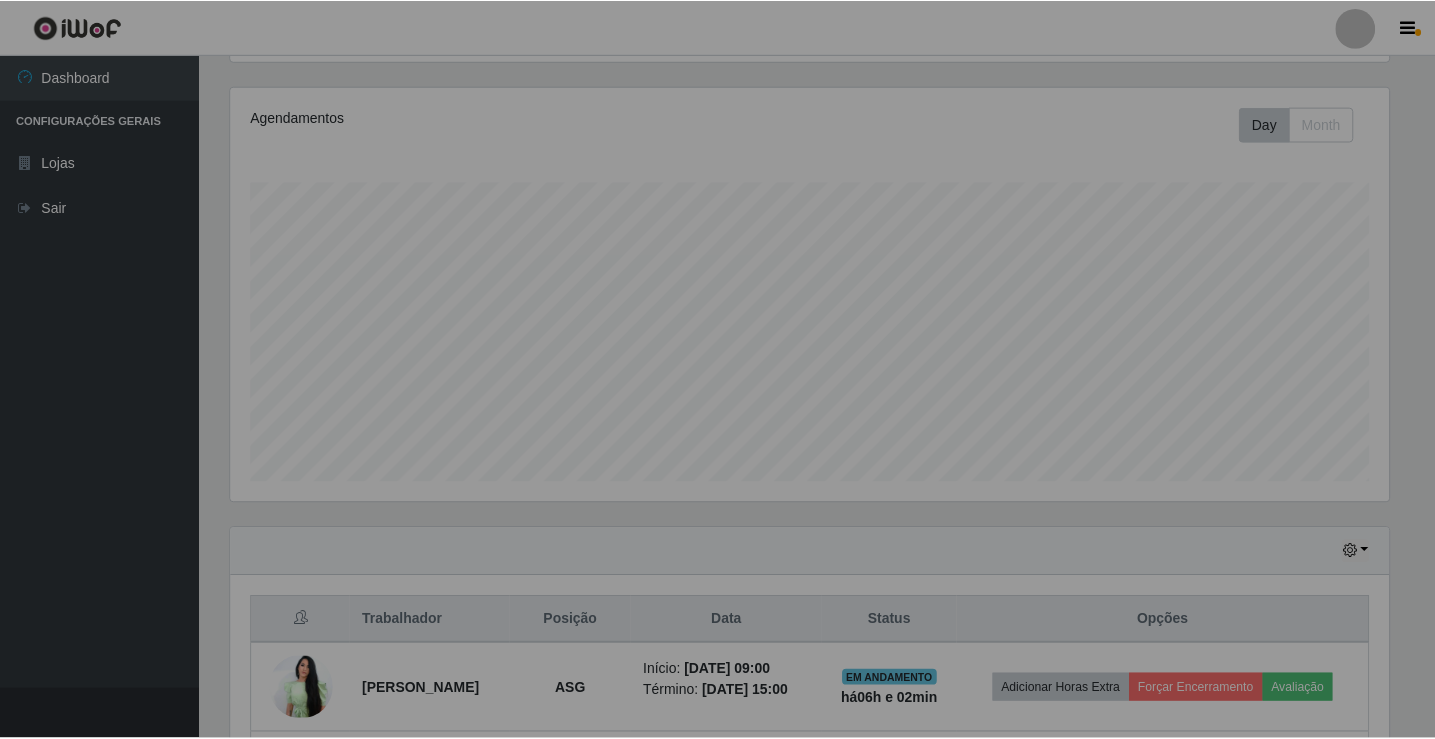 scroll, scrollTop: 999585, scrollLeft: 998827, axis: both 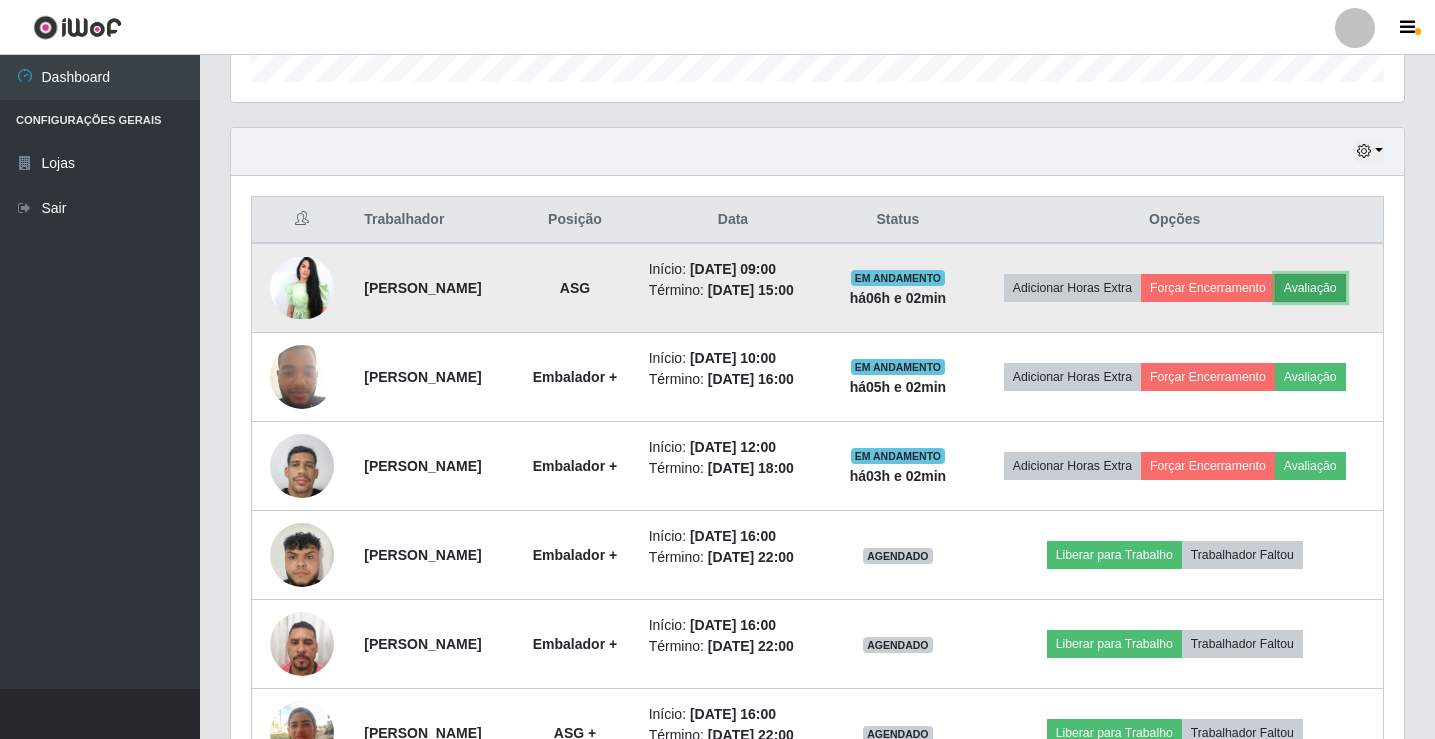 click on "Avaliação" at bounding box center (1310, 288) 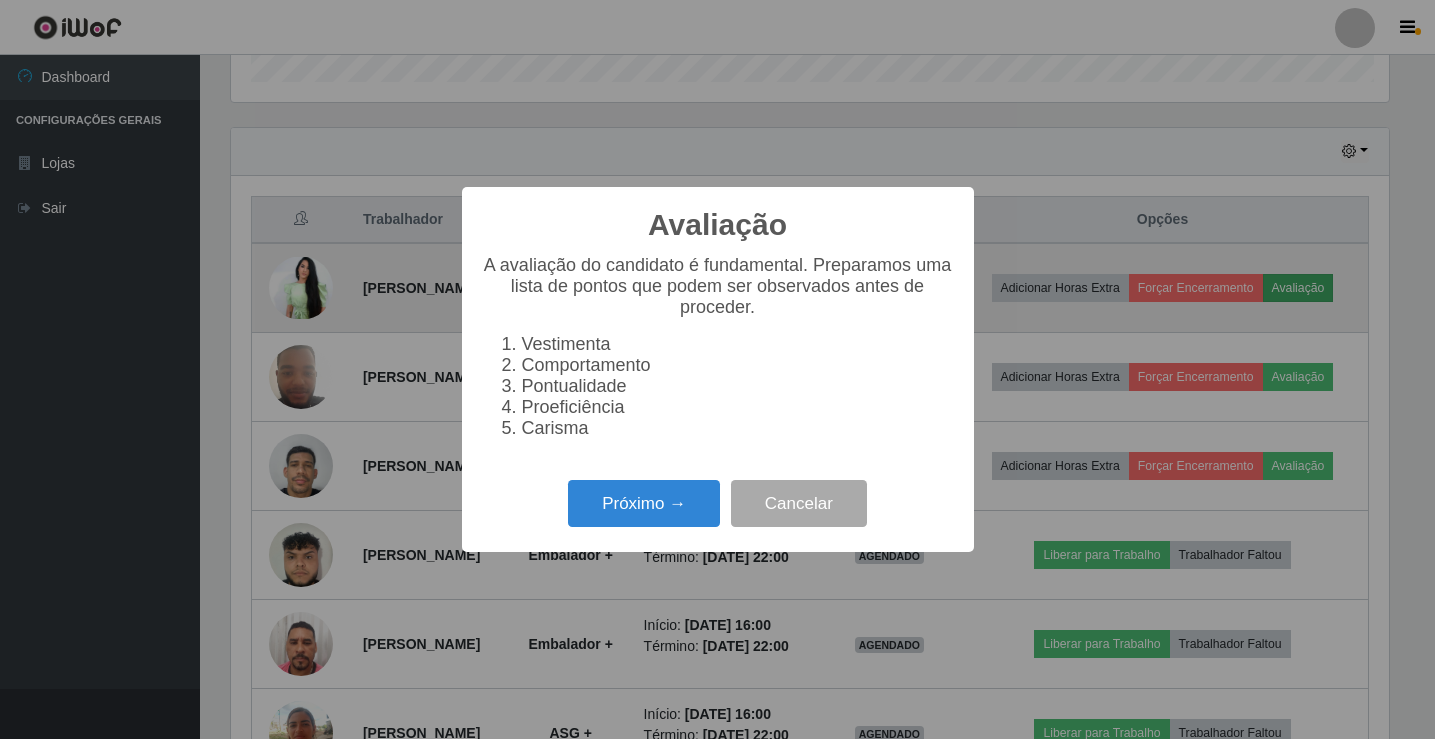 scroll, scrollTop: 999585, scrollLeft: 998837, axis: both 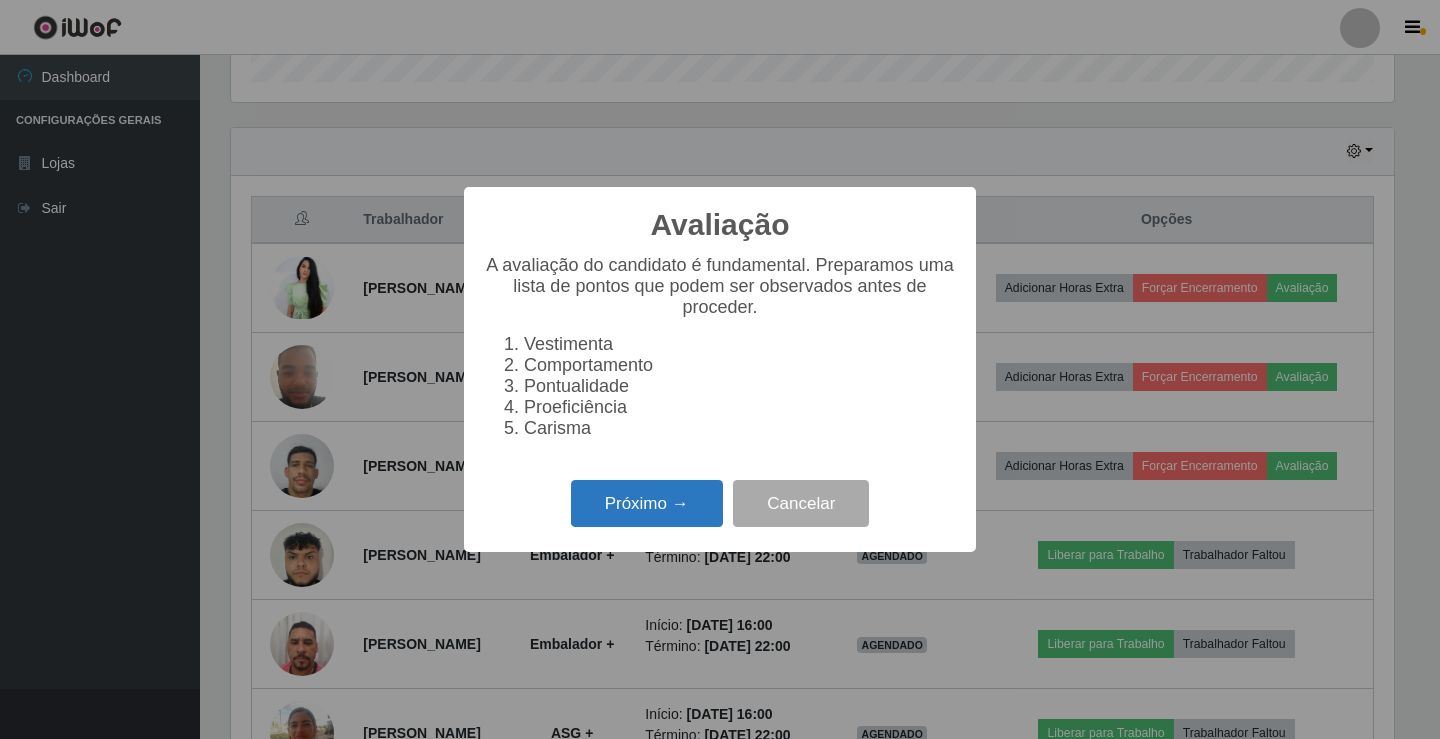 click on "Próximo →" at bounding box center (647, 503) 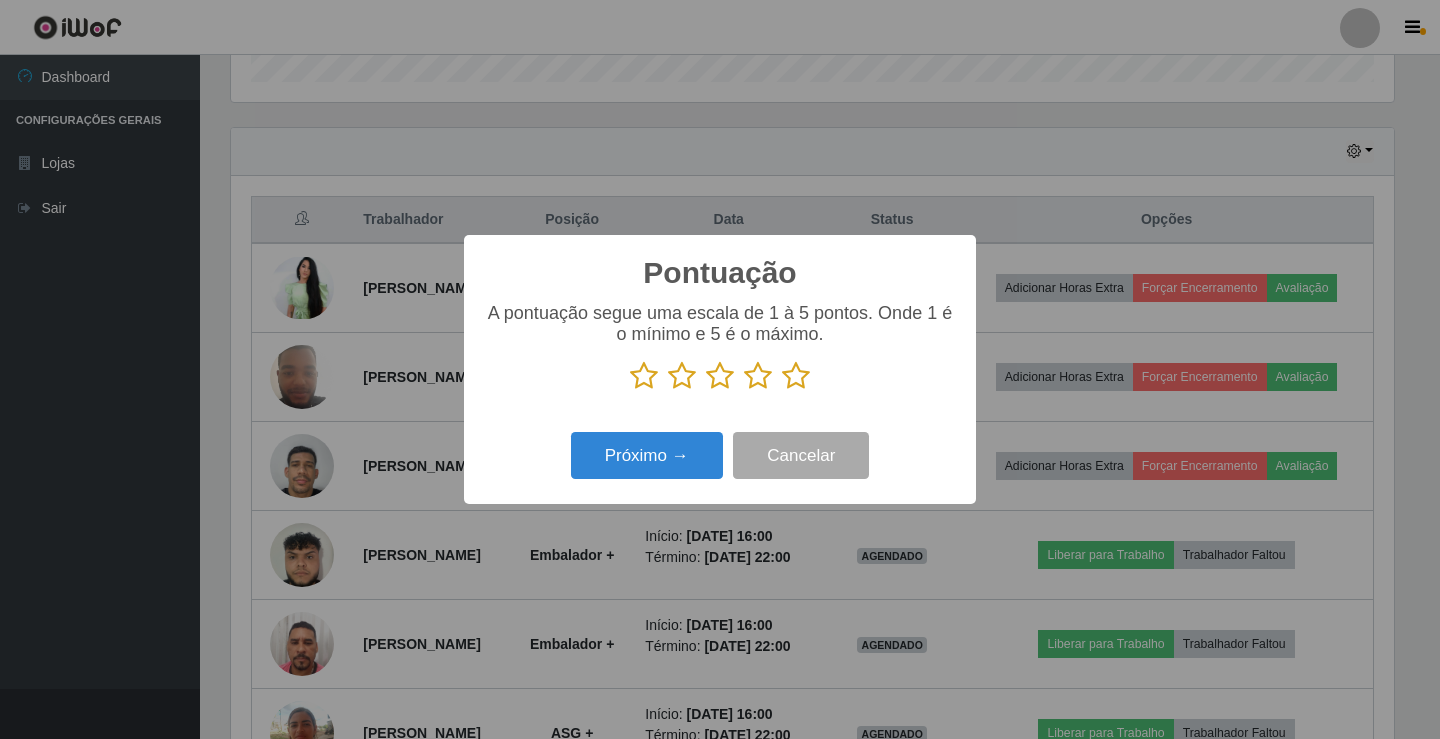 click at bounding box center (796, 376) 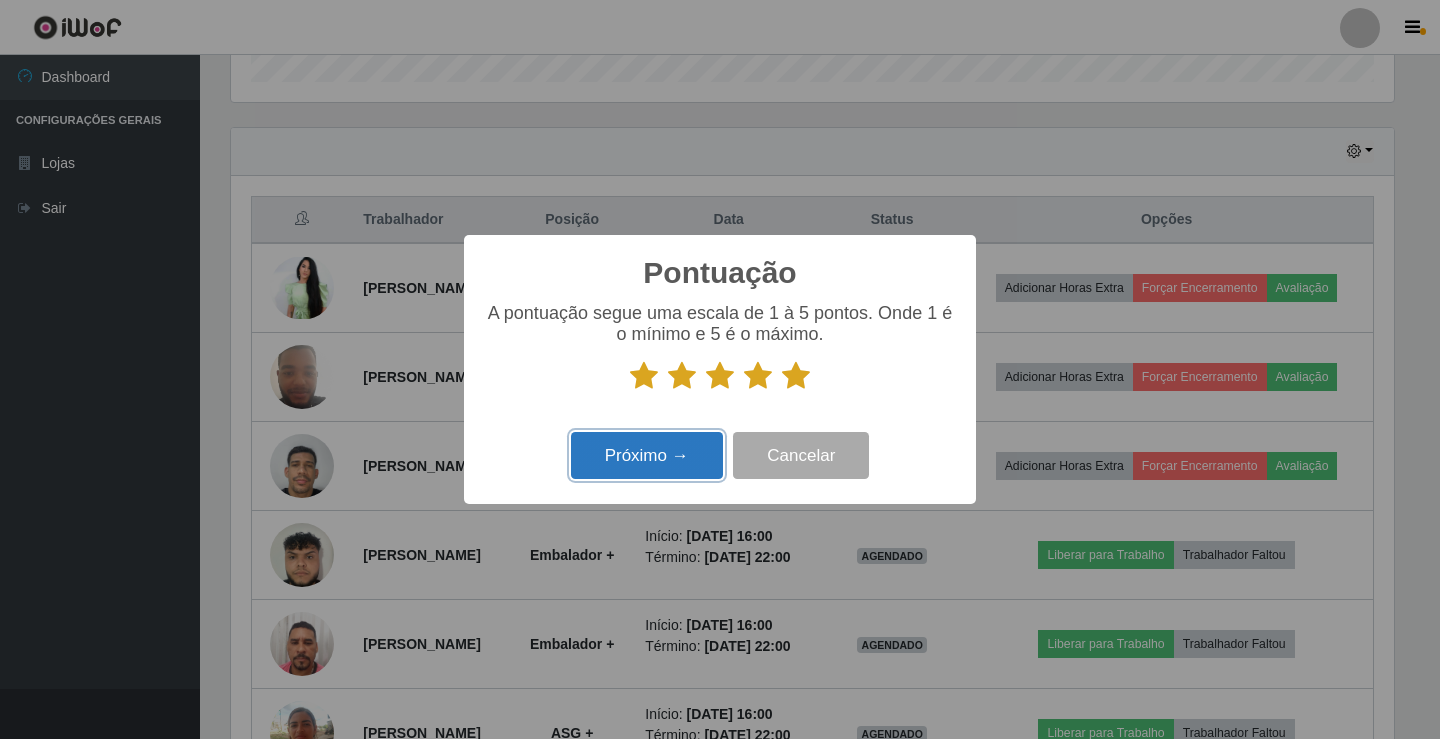 click on "Próximo →" at bounding box center [647, 455] 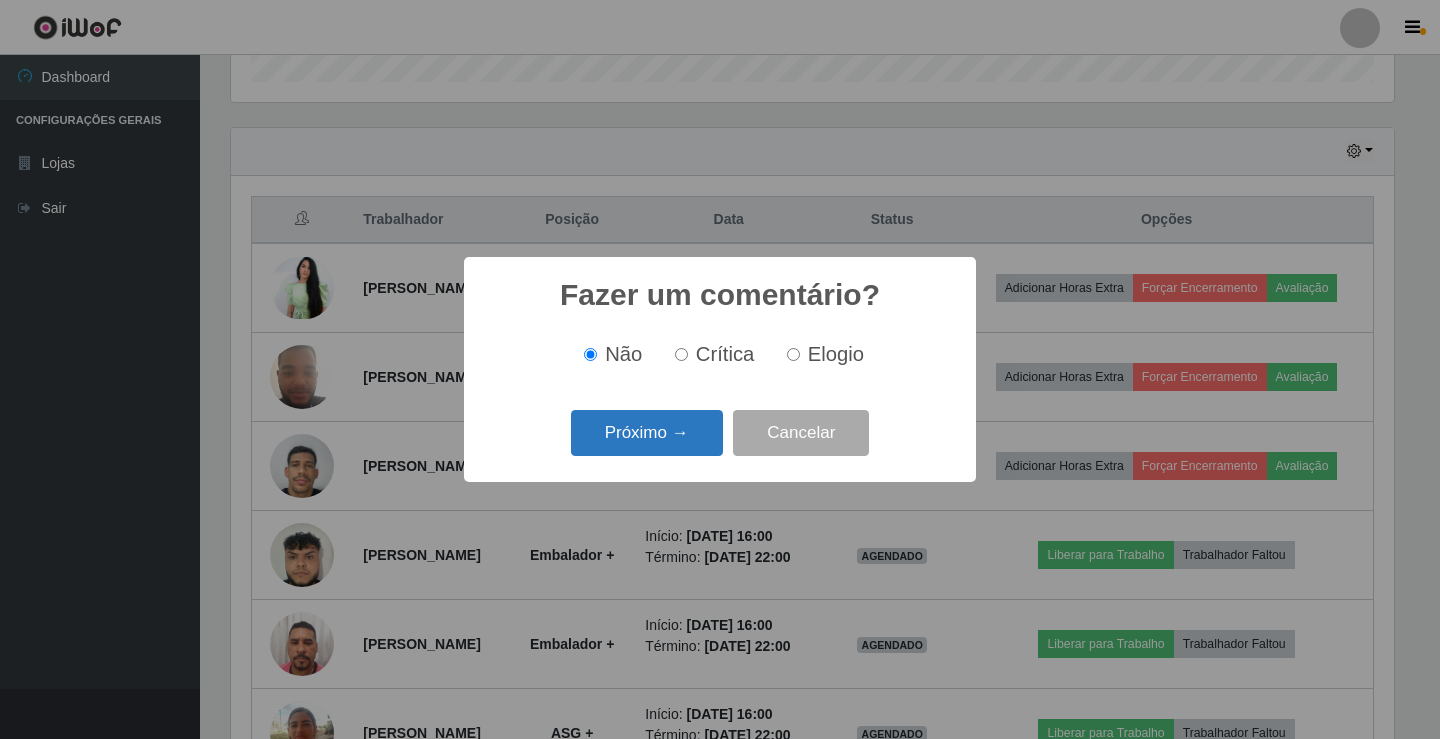 click on "Próximo →" at bounding box center (647, 433) 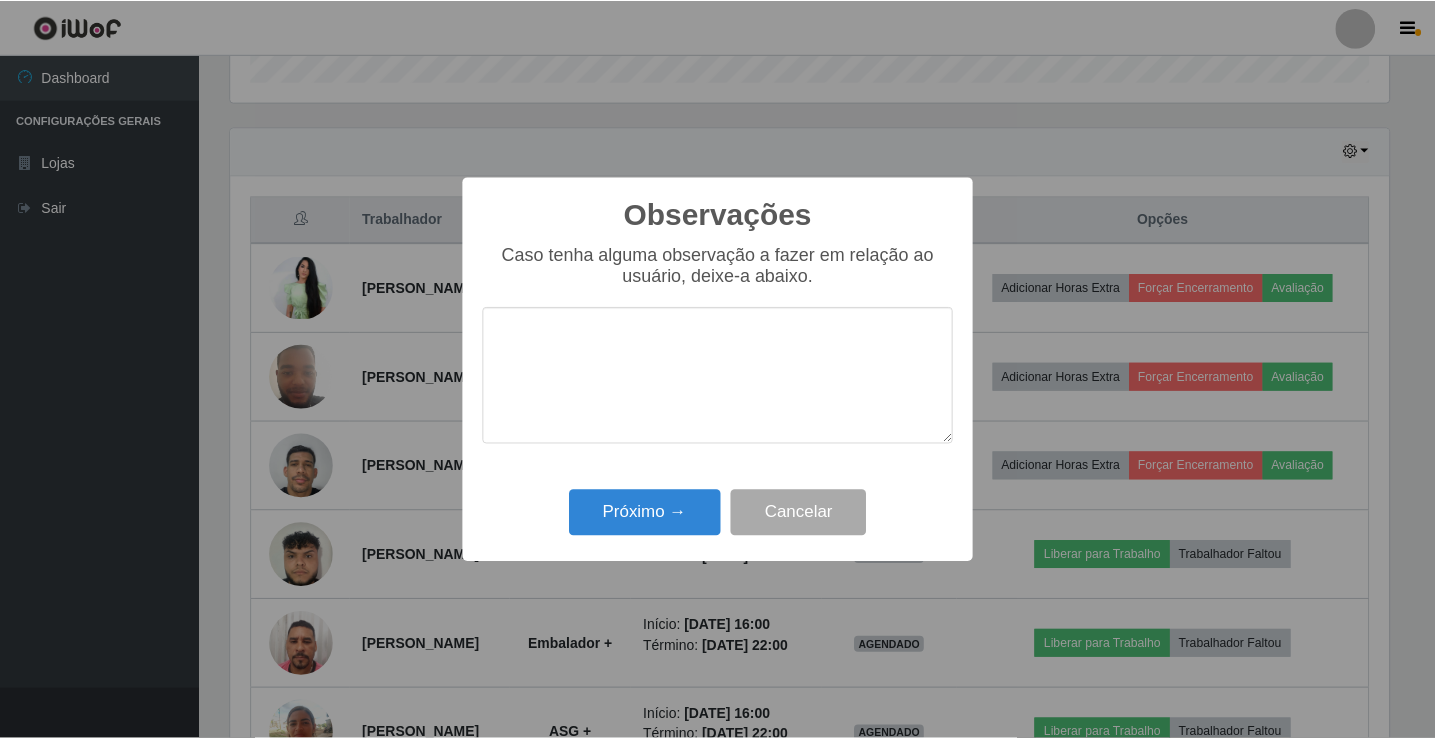 scroll, scrollTop: 999585, scrollLeft: 998837, axis: both 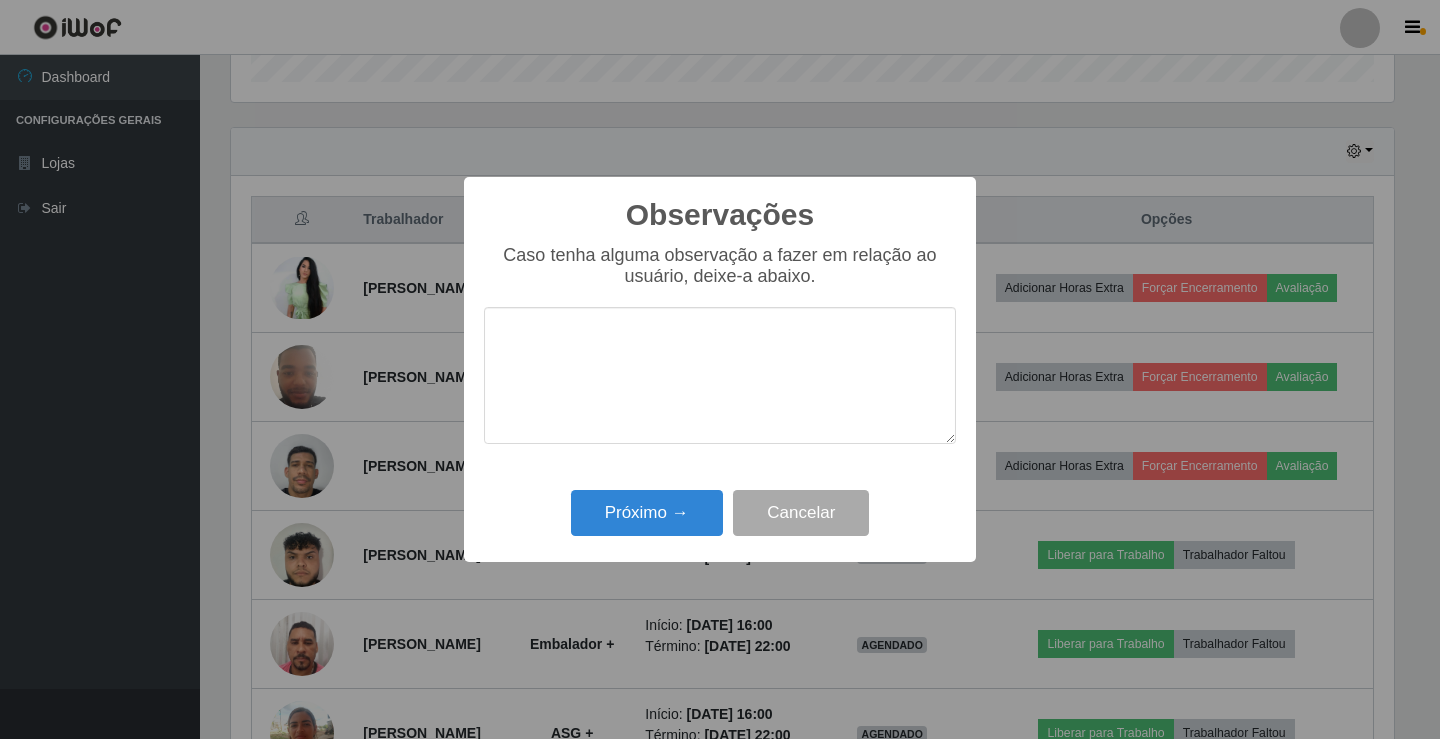 click on "Caso tenha alguma observação a fazer em relação ao usuário, deixe-a abaixo." at bounding box center [720, 354] 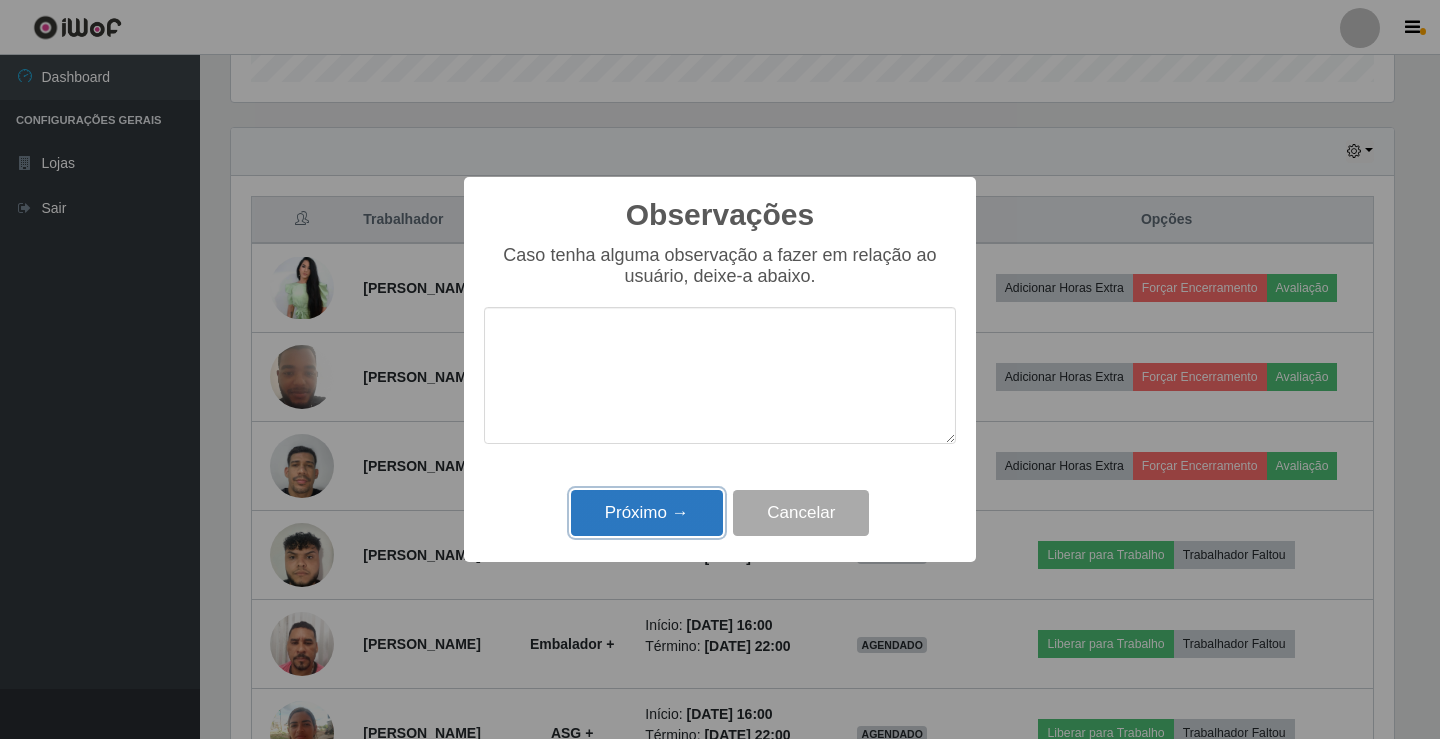 click on "Próximo →" at bounding box center (647, 513) 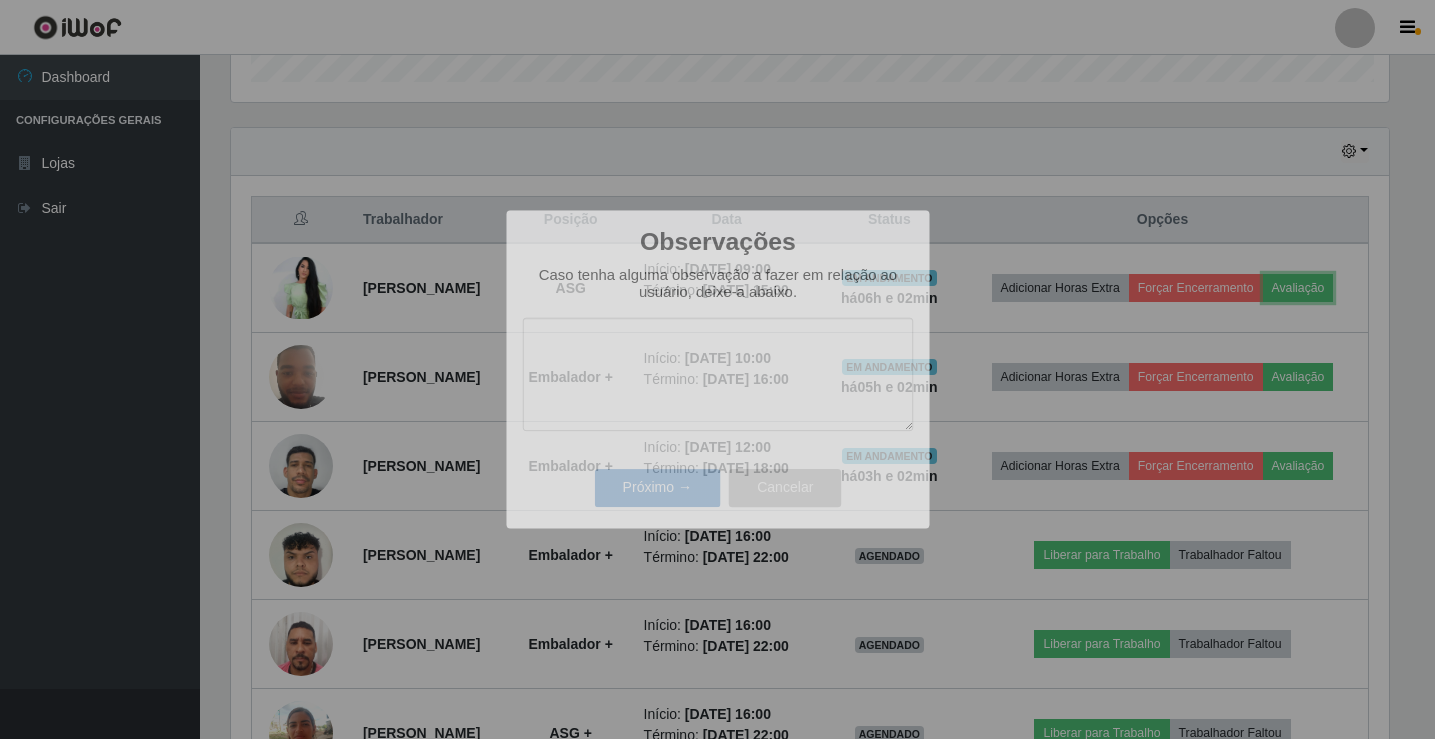 scroll, scrollTop: 999585, scrollLeft: 998827, axis: both 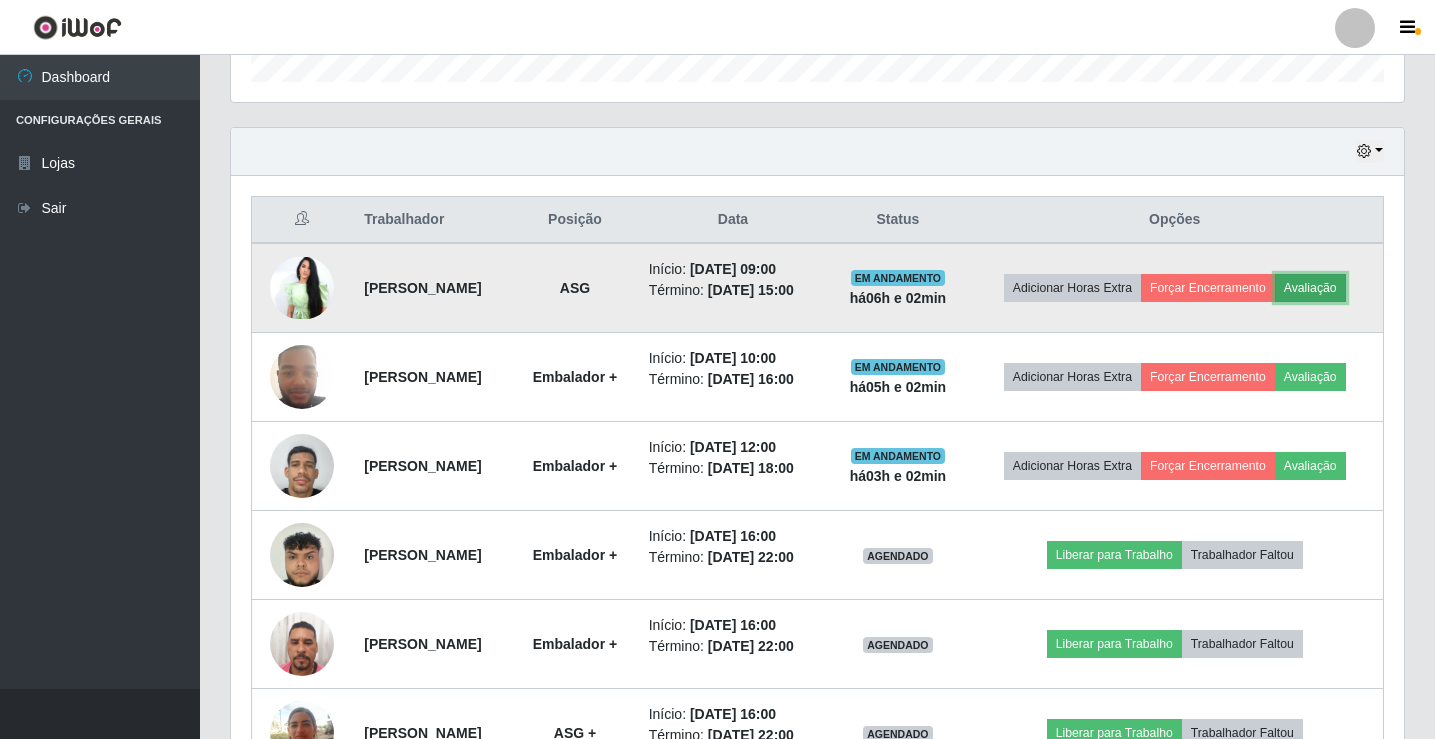 click on "Avaliação" at bounding box center (1310, 288) 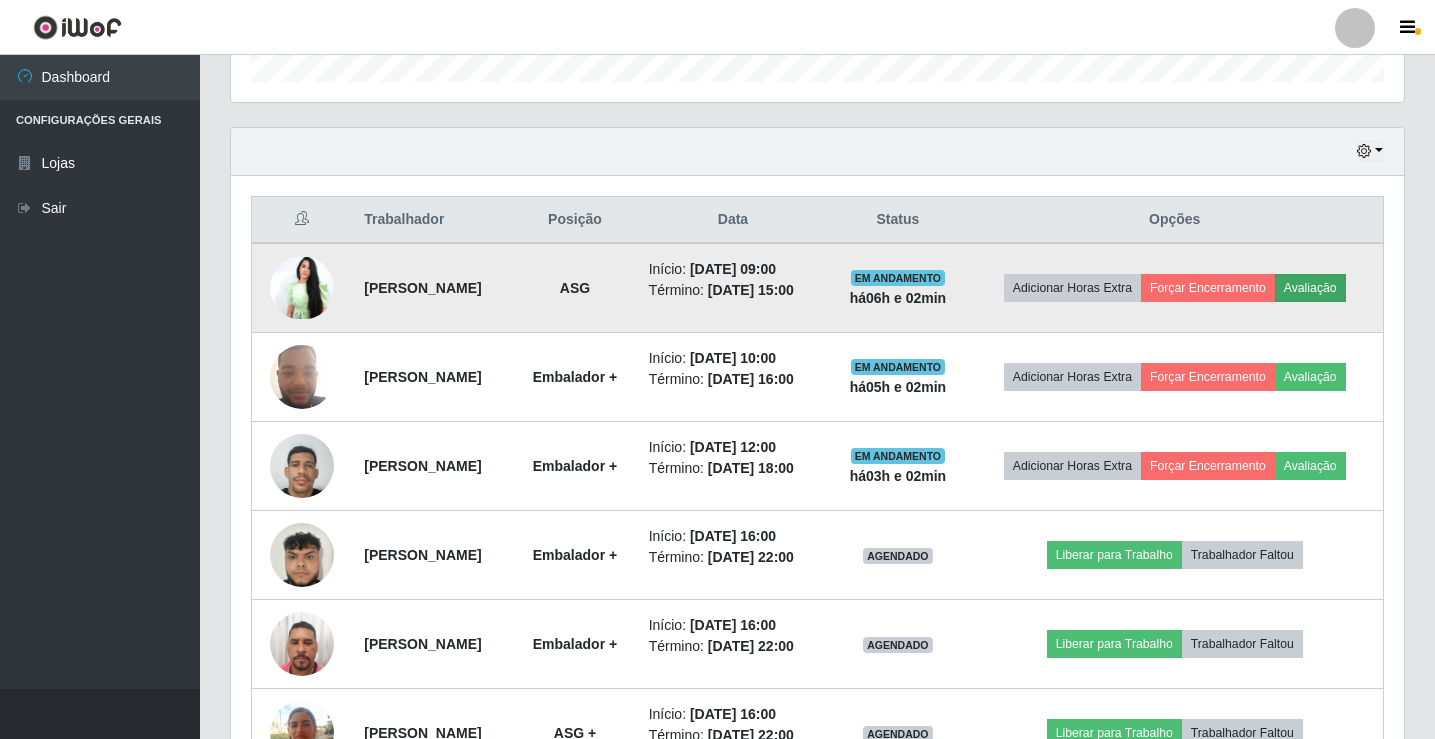 scroll, scrollTop: 999585, scrollLeft: 998837, axis: both 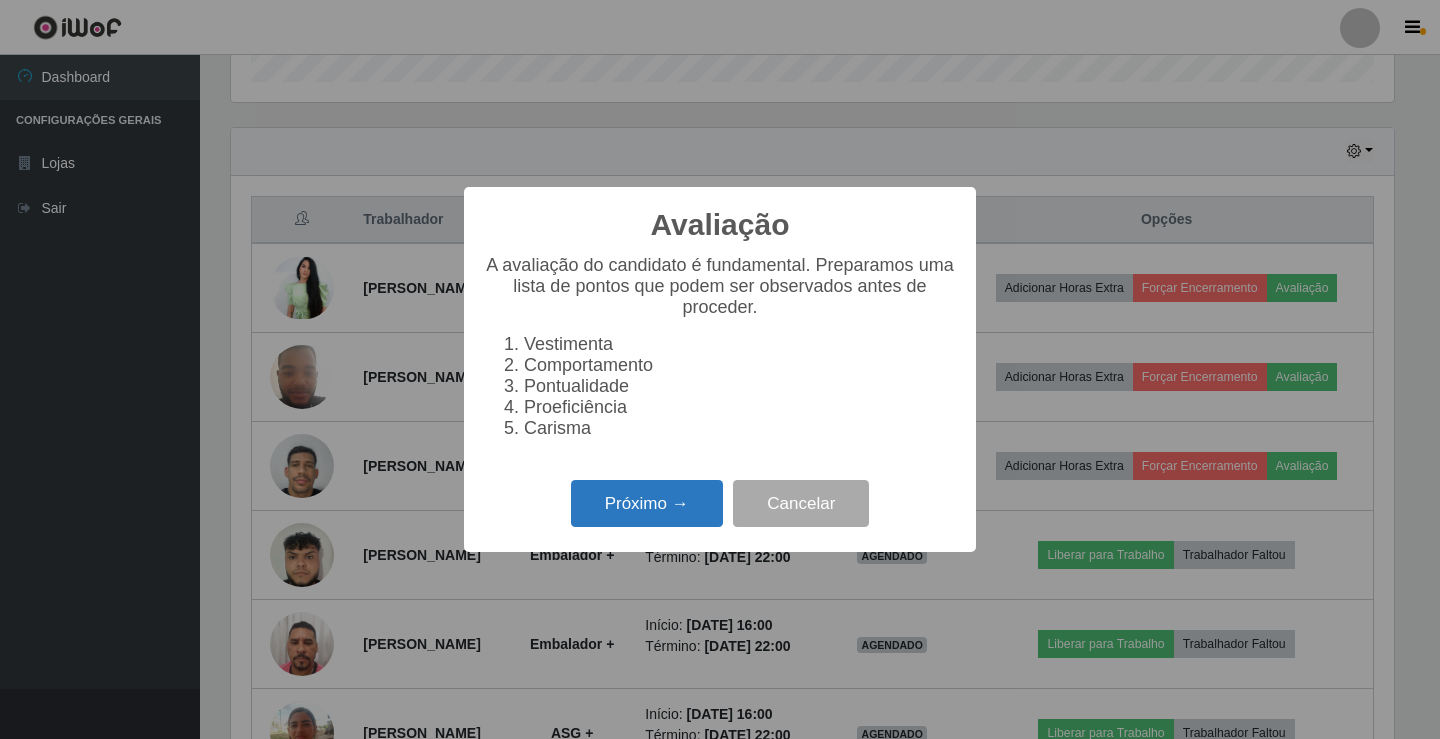 click on "Próximo →" at bounding box center [647, 503] 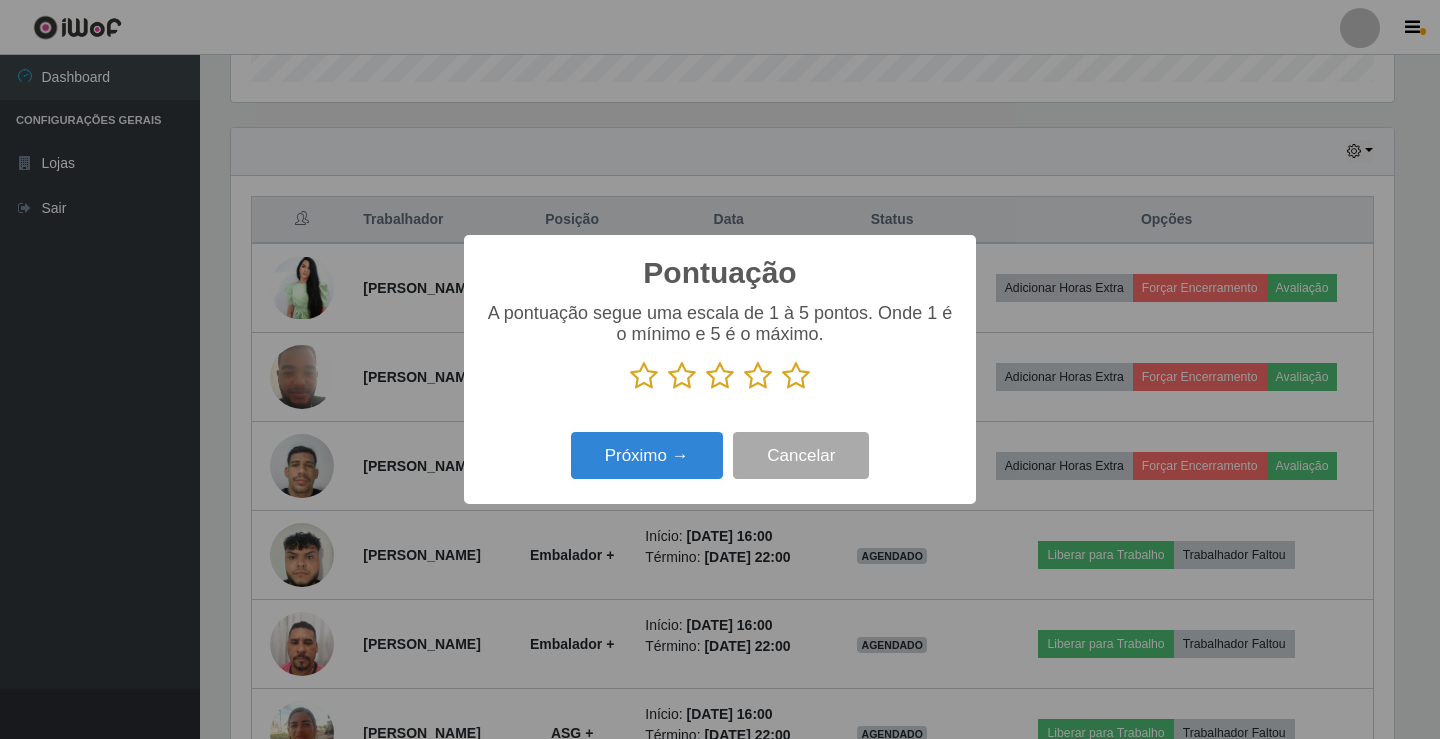scroll, scrollTop: 999585, scrollLeft: 998837, axis: both 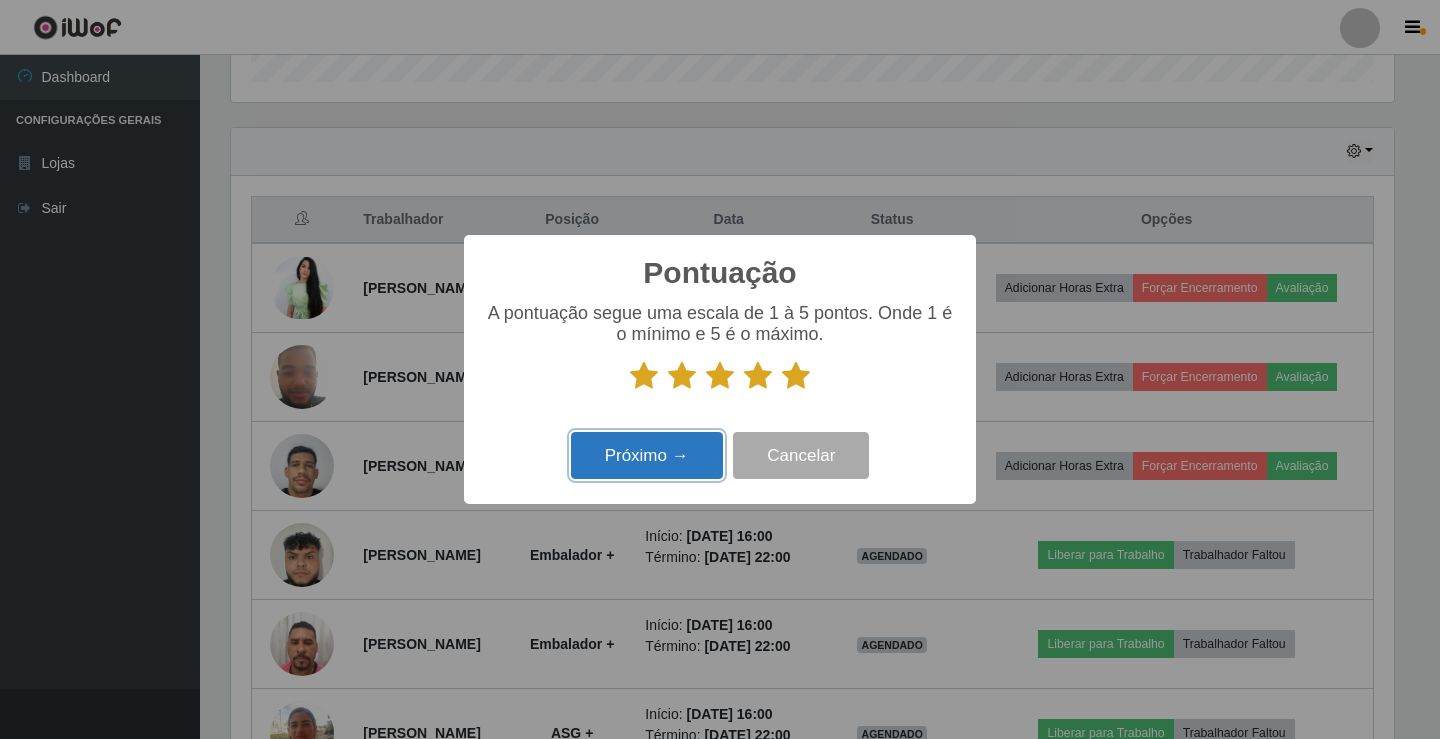 click on "Próximo →" at bounding box center (647, 455) 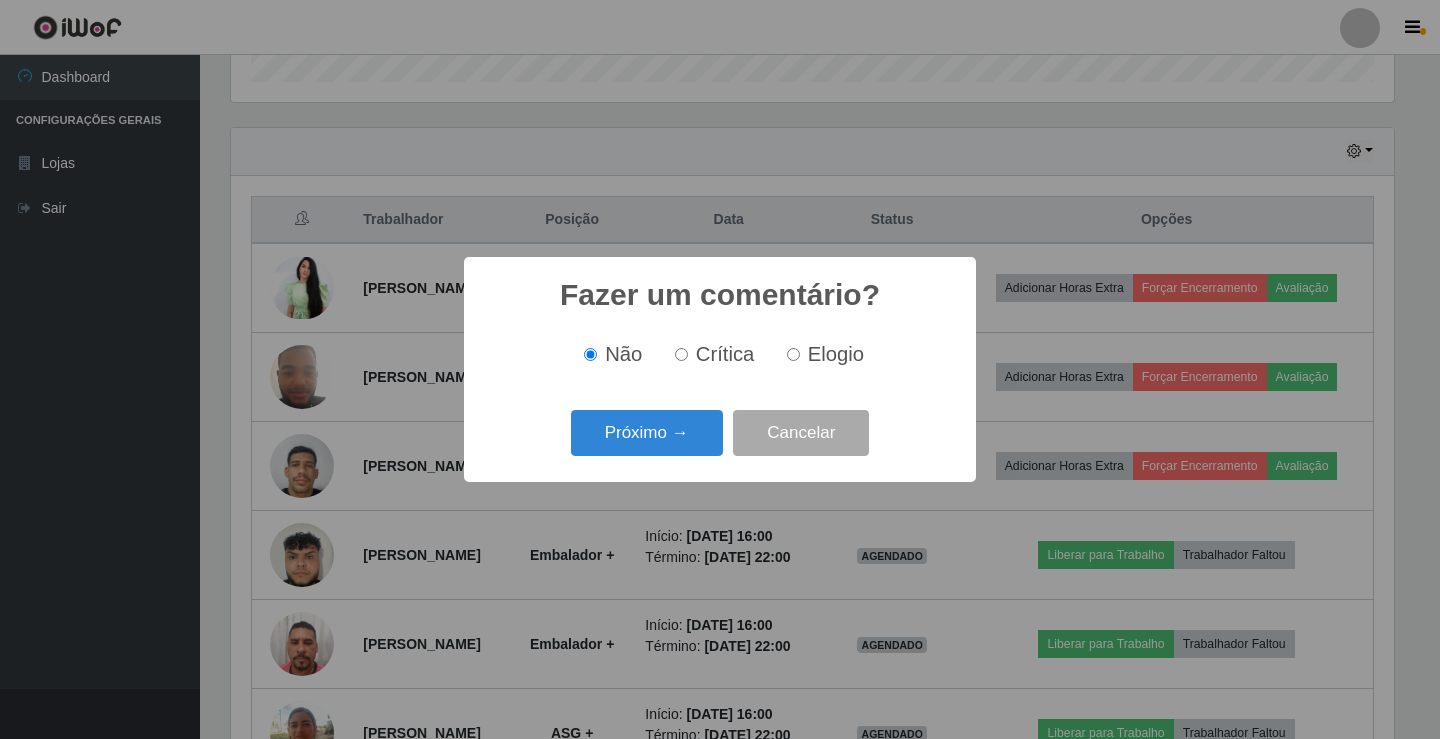 scroll, scrollTop: 999585, scrollLeft: 998837, axis: both 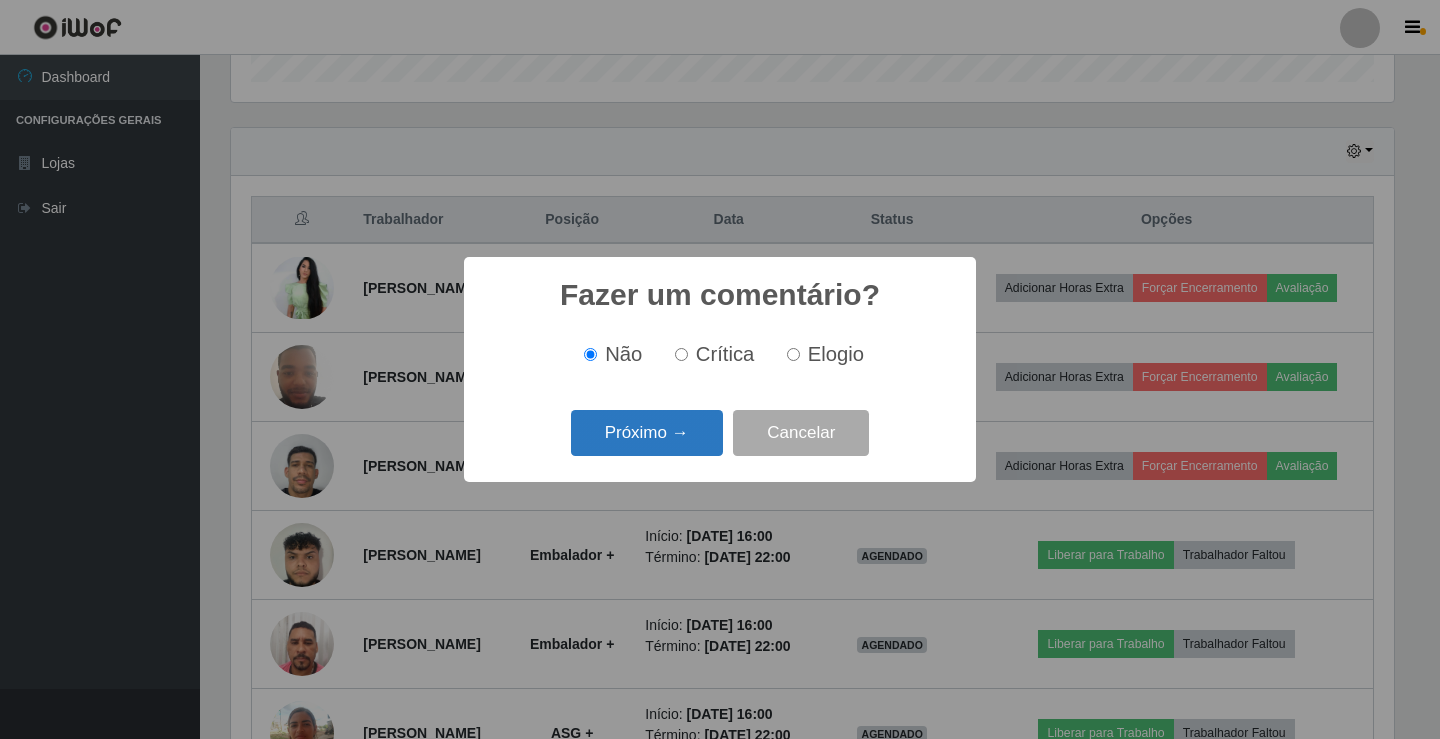 click on "Próximo →" at bounding box center (647, 433) 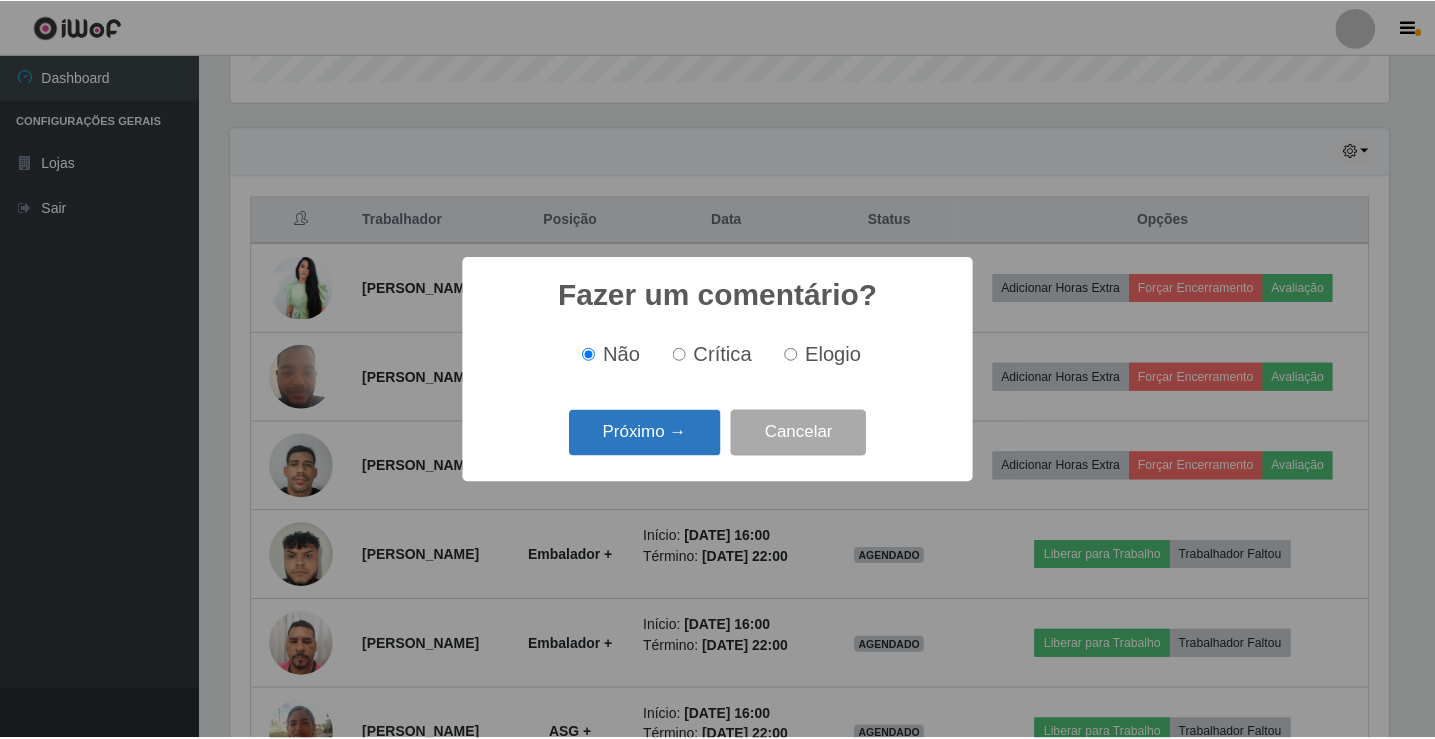 scroll, scrollTop: 999585, scrollLeft: 998837, axis: both 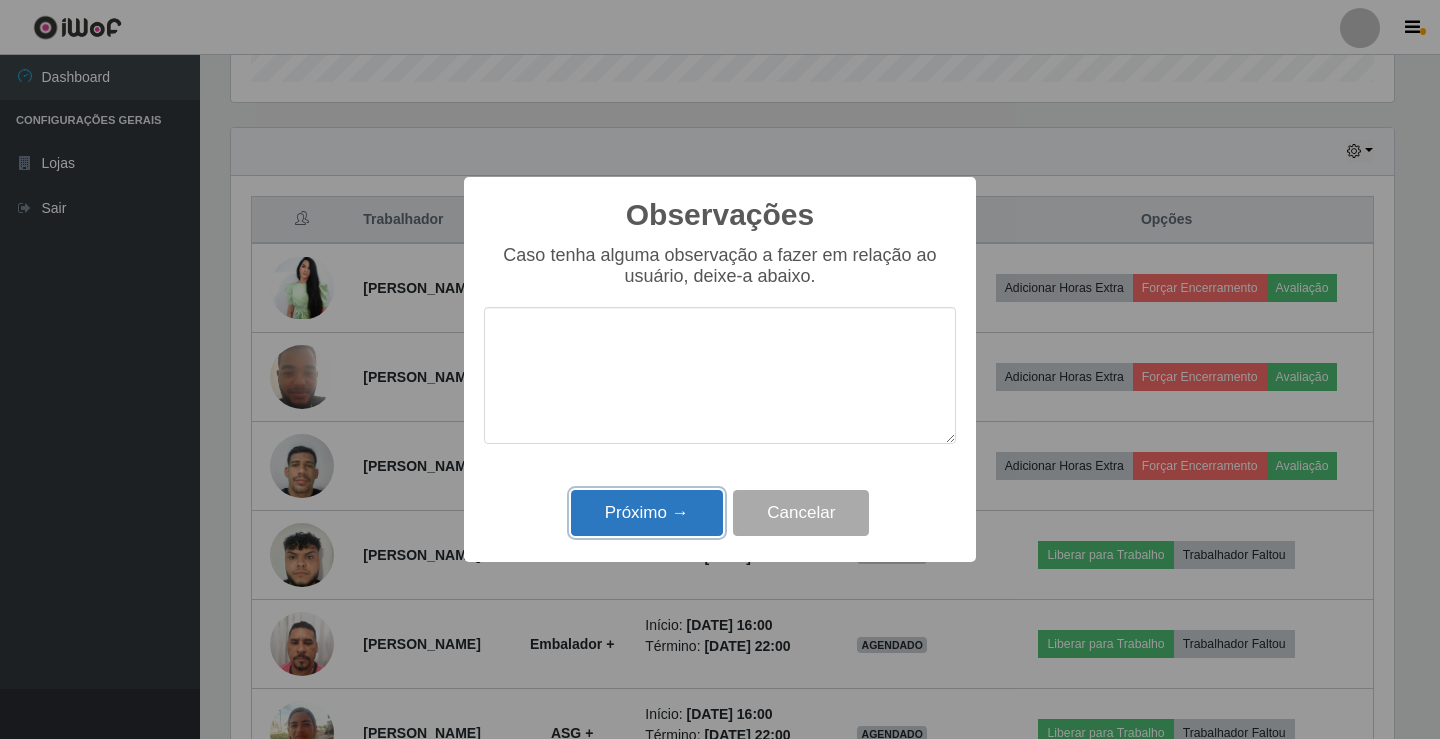 click on "Próximo →" at bounding box center (647, 513) 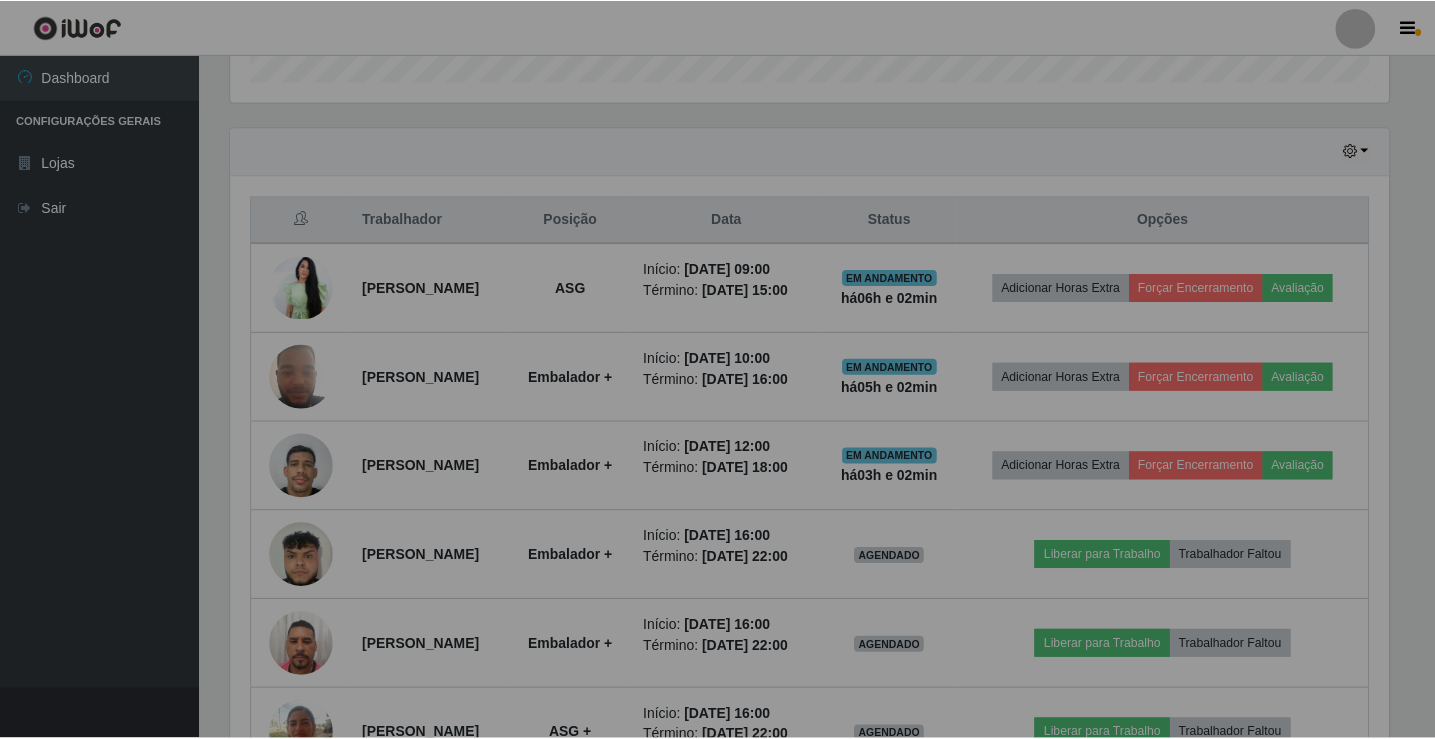 scroll, scrollTop: 999585, scrollLeft: 998827, axis: both 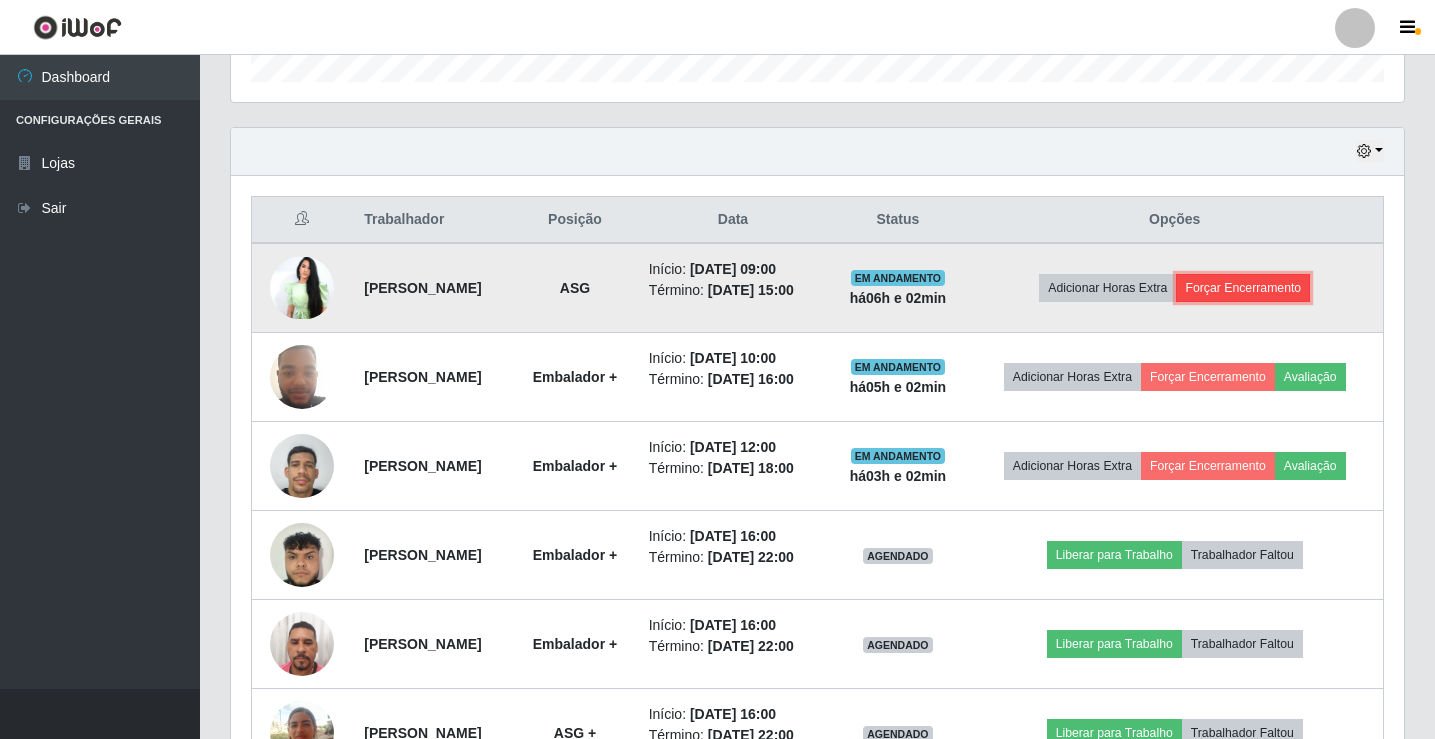 click on "Forçar Encerramento" at bounding box center (1243, 288) 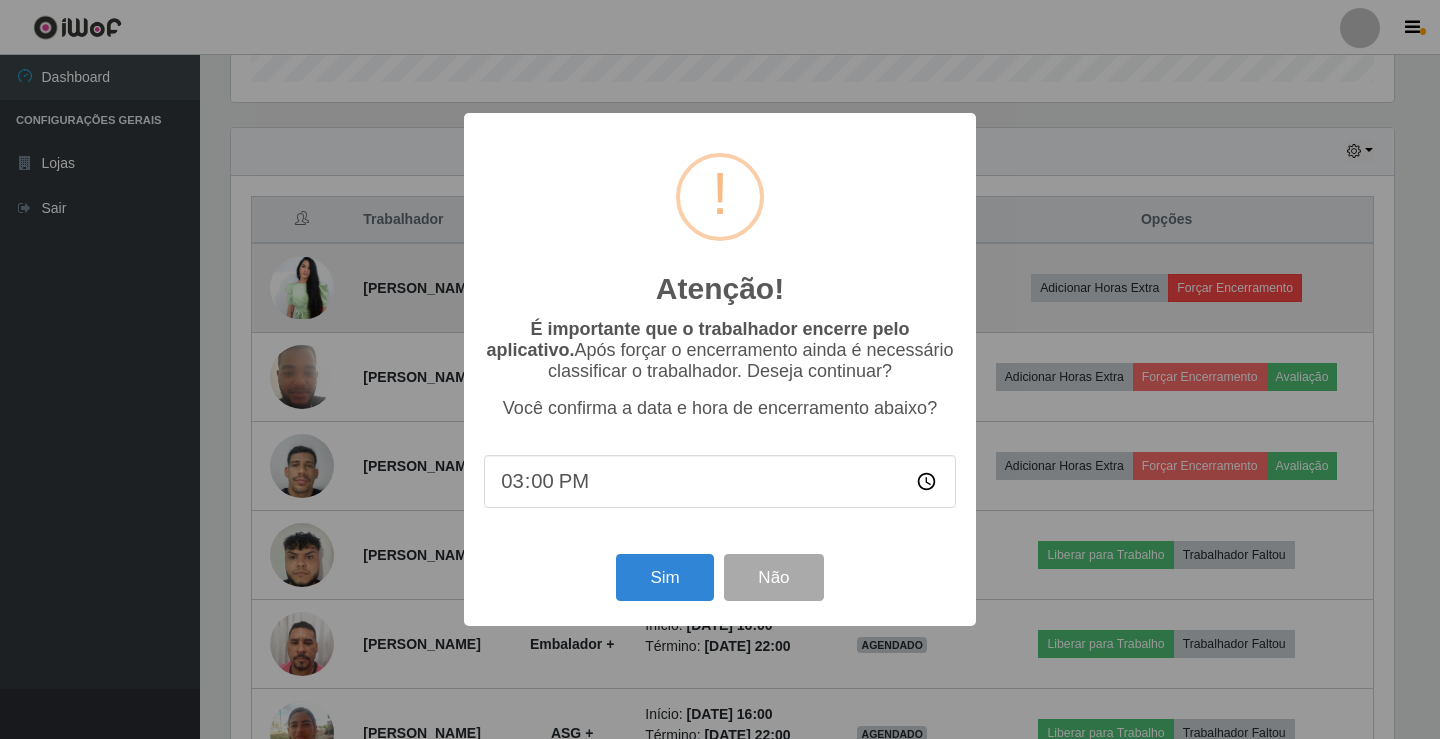 scroll, scrollTop: 999585, scrollLeft: 998837, axis: both 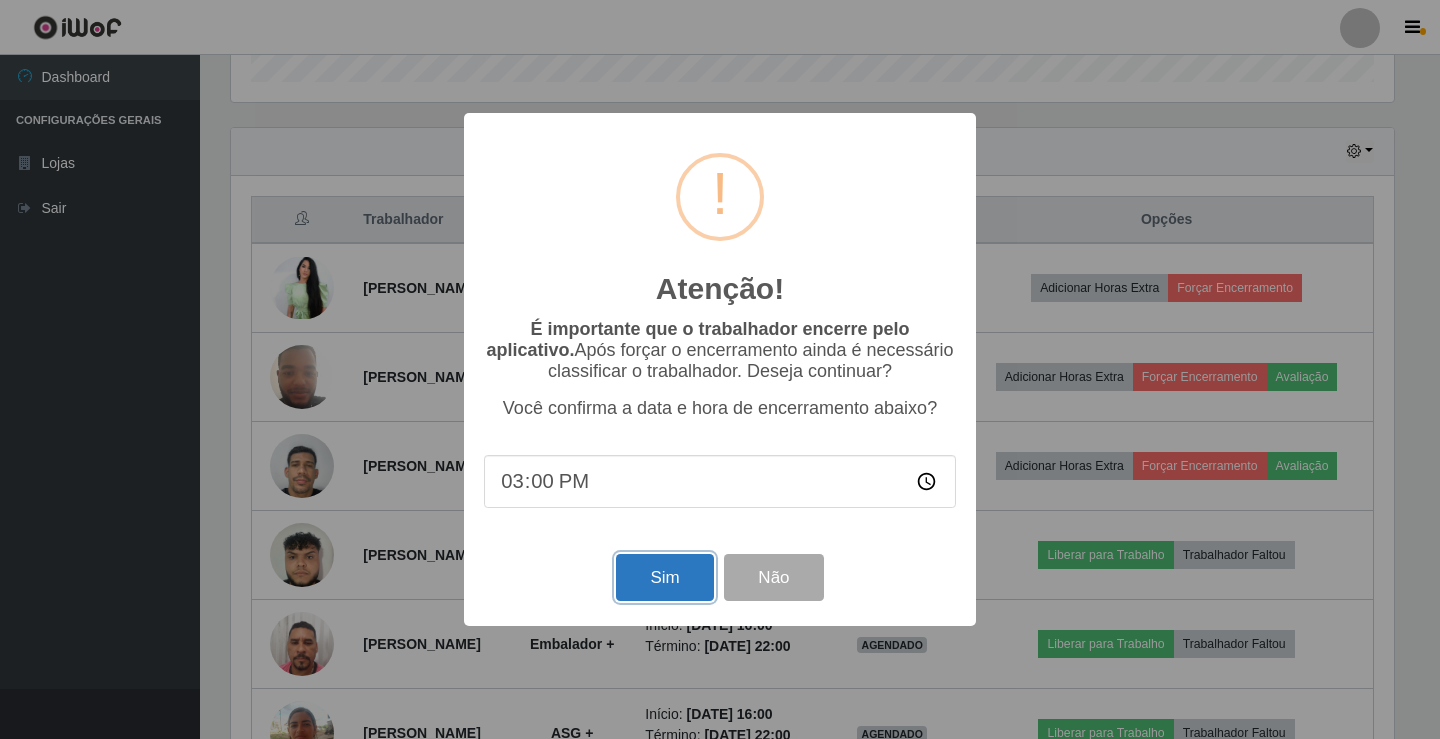 click on "Sim" at bounding box center (664, 577) 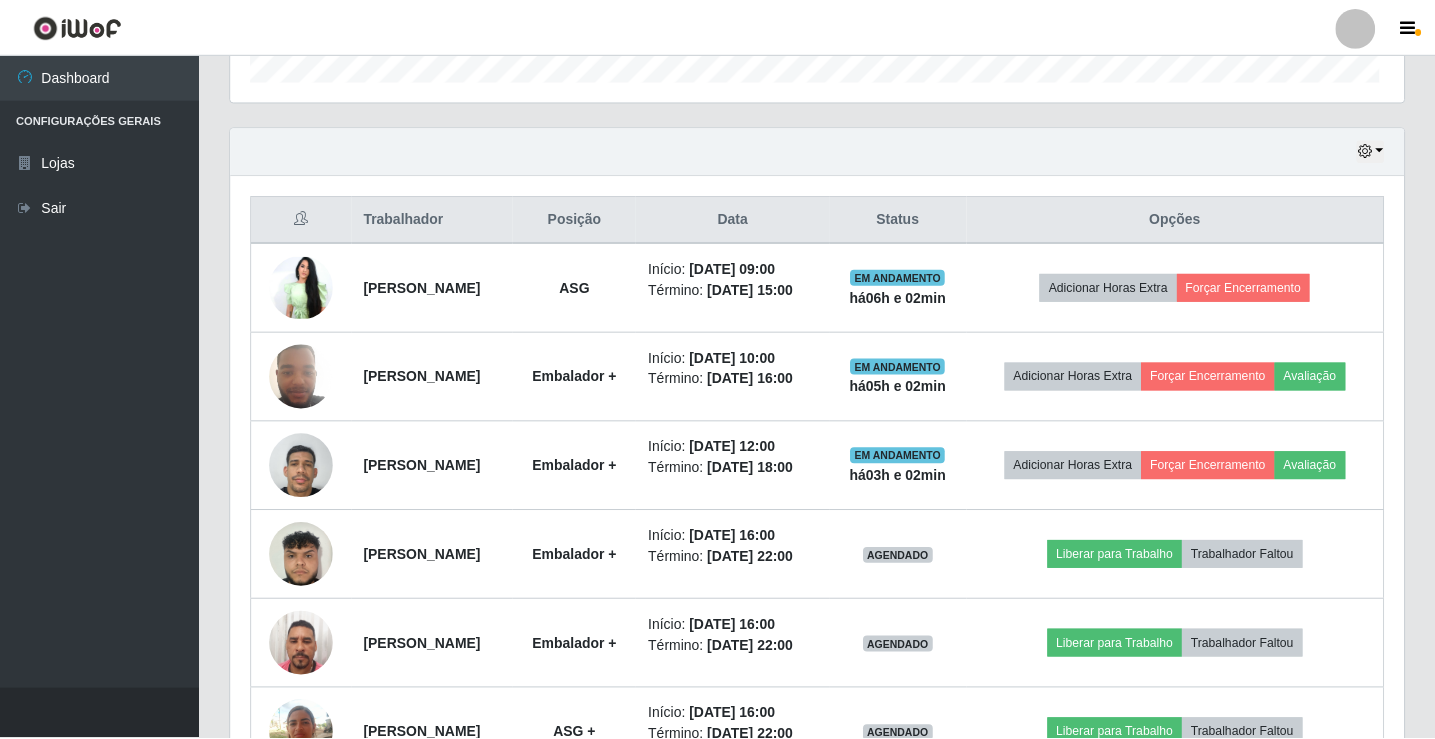 scroll, scrollTop: 999585, scrollLeft: 998827, axis: both 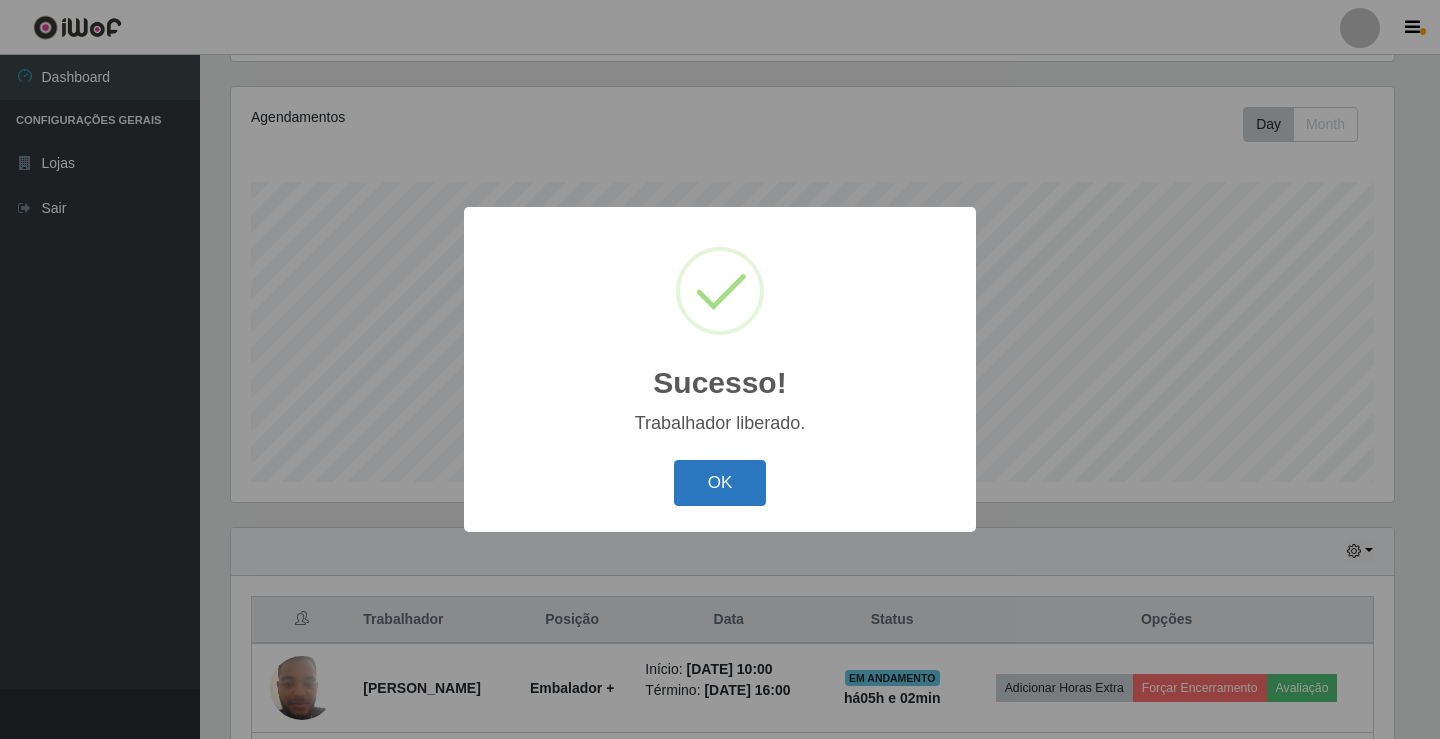 click on "OK" at bounding box center [720, 483] 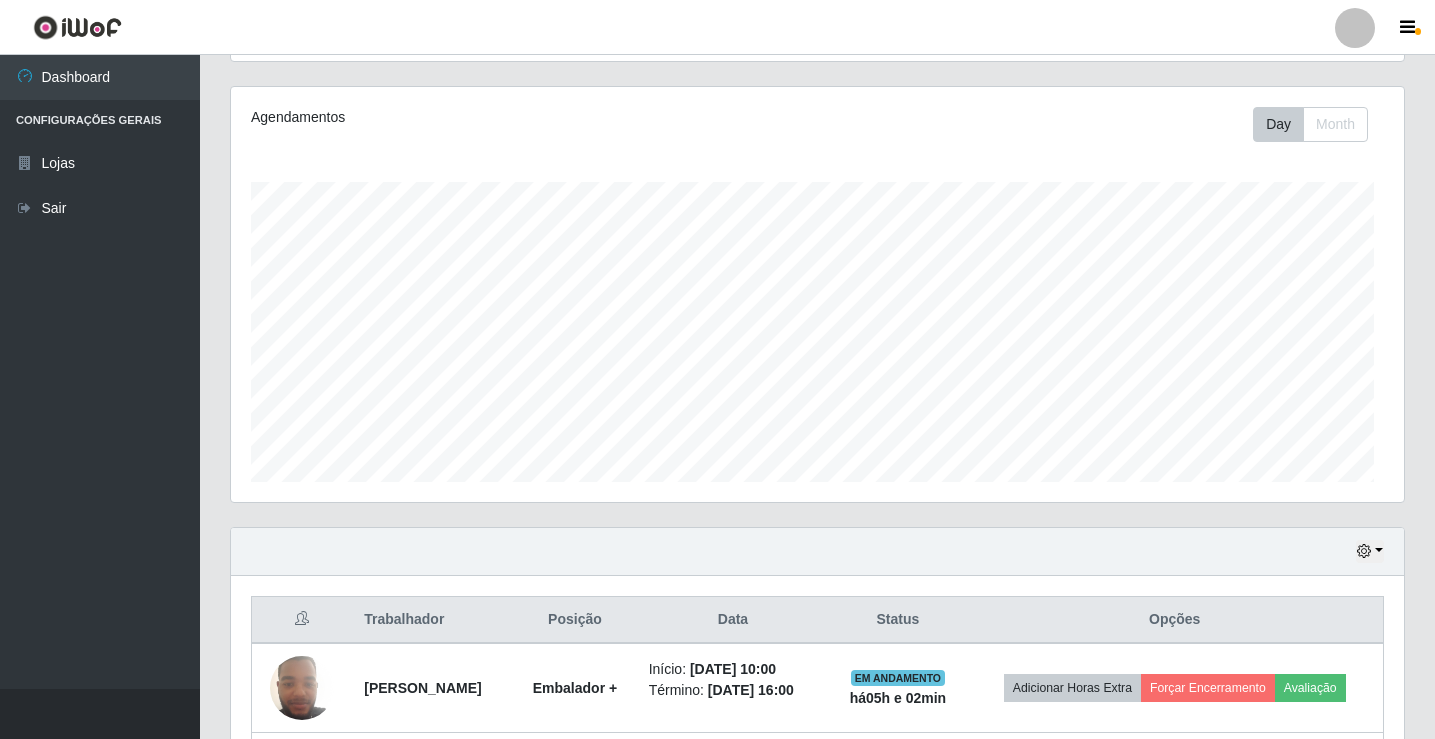 scroll 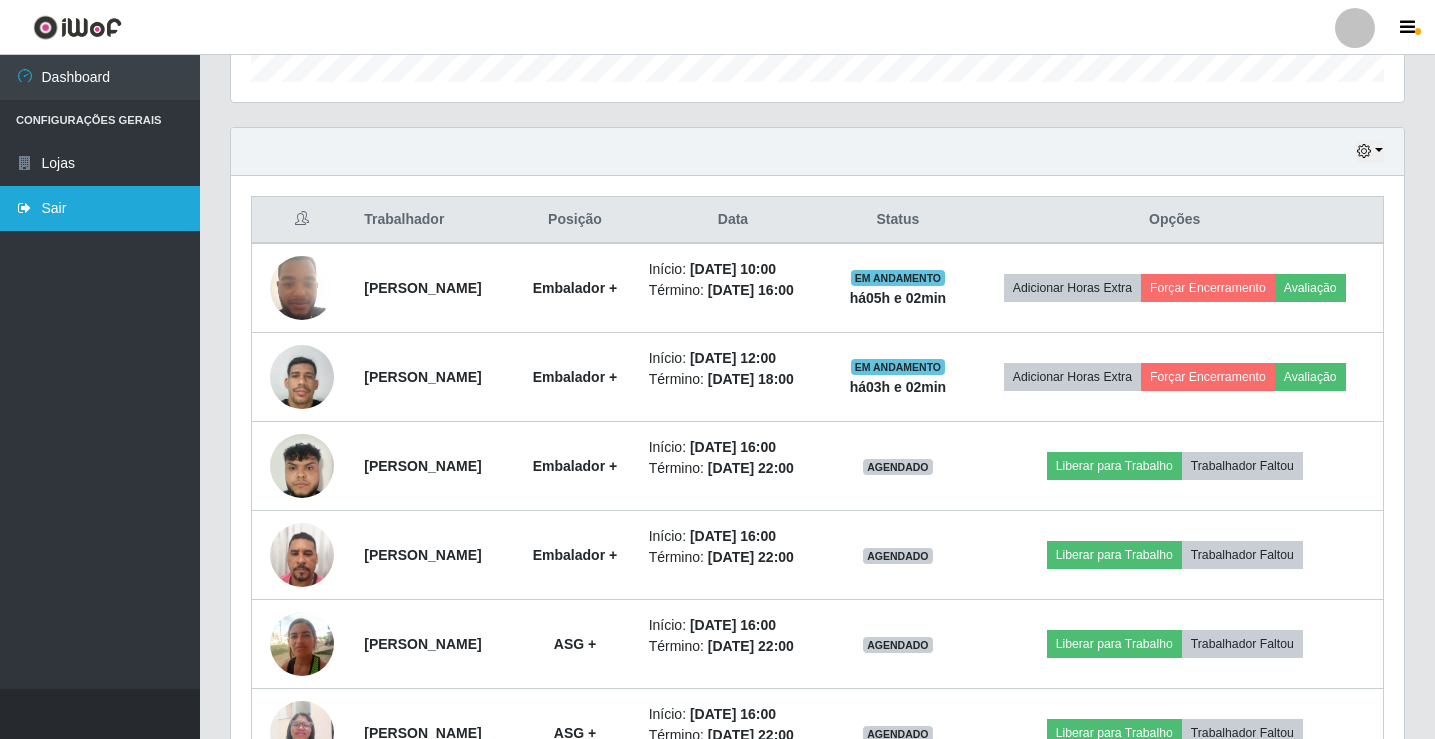 click on "Sair" at bounding box center (100, 208) 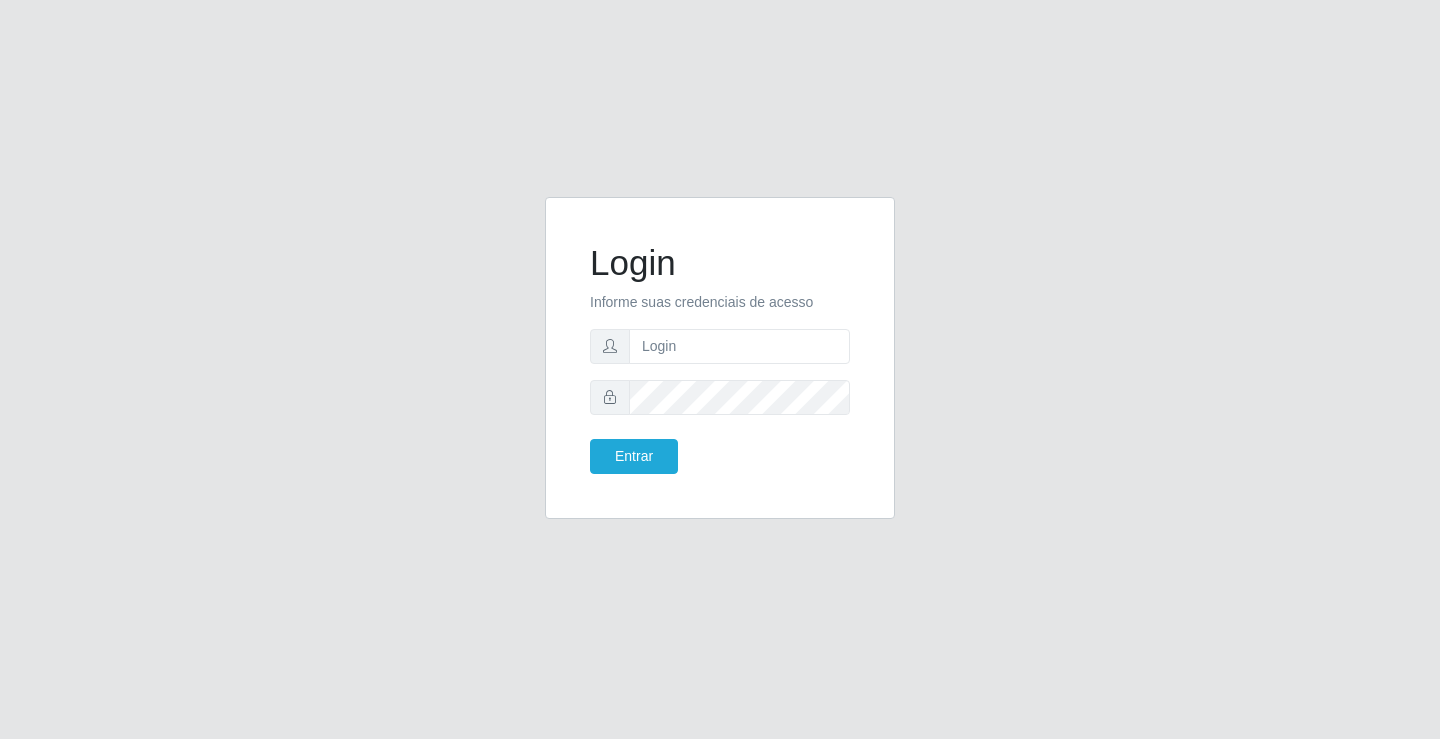 click on "Login Informe suas credenciais de acesso Entrar" 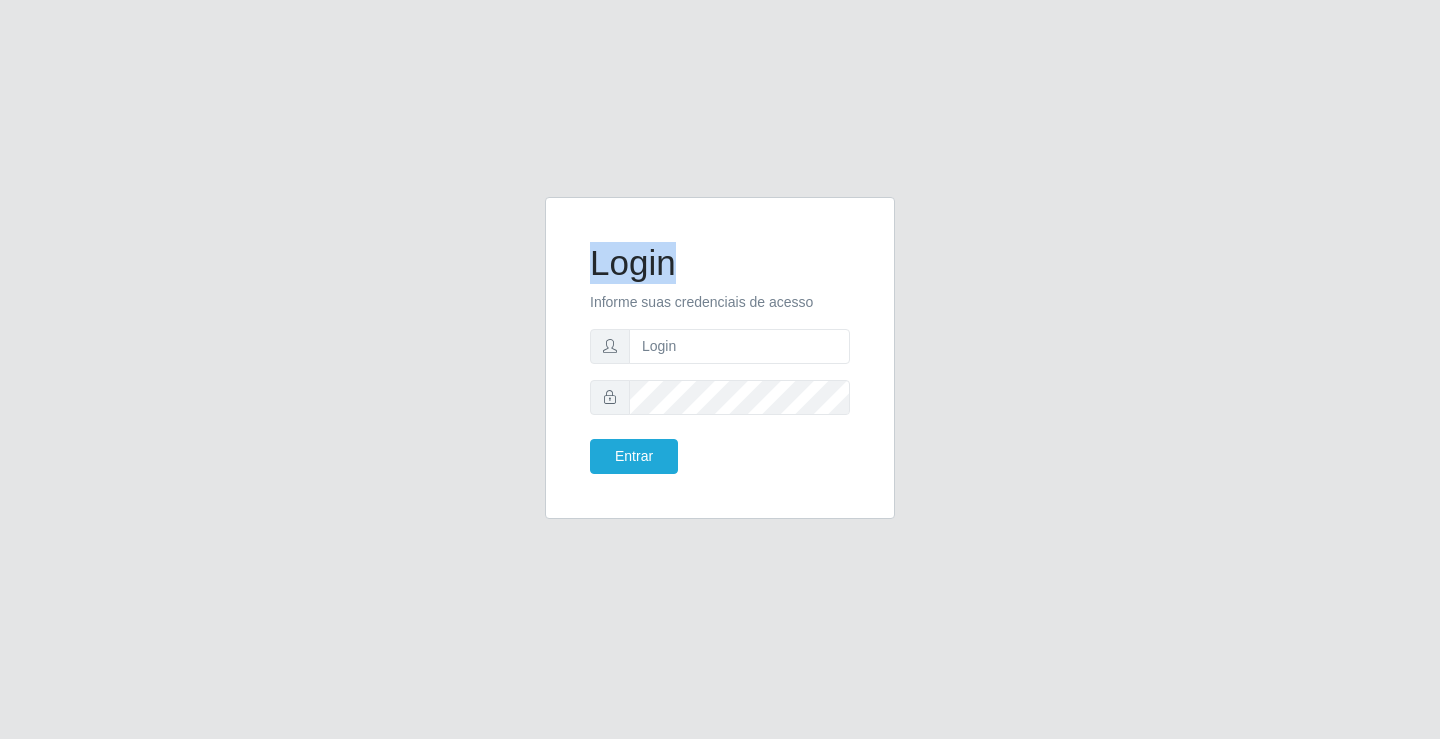 click on "Login Informe suas credenciais de acesso Entrar" 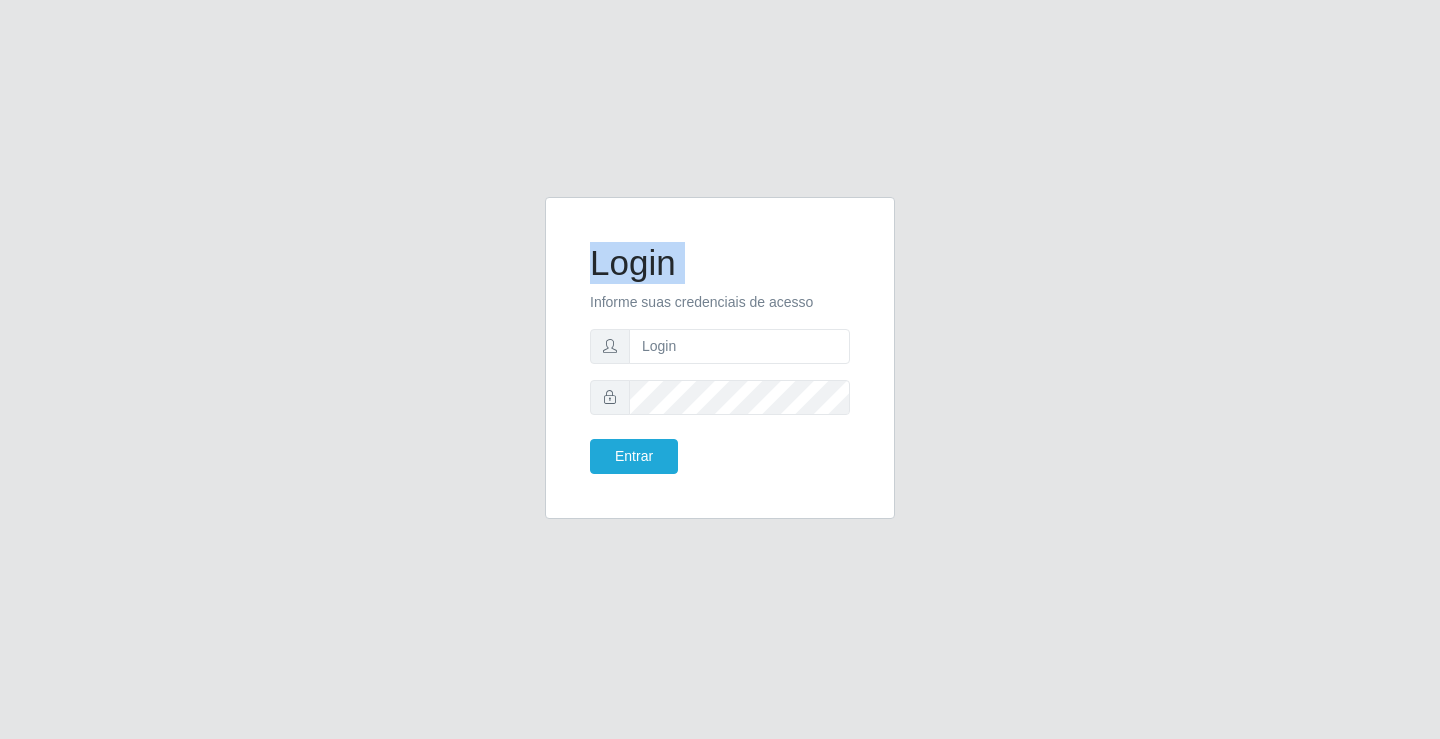 click on "Login Informe suas credenciais de acesso Entrar" 